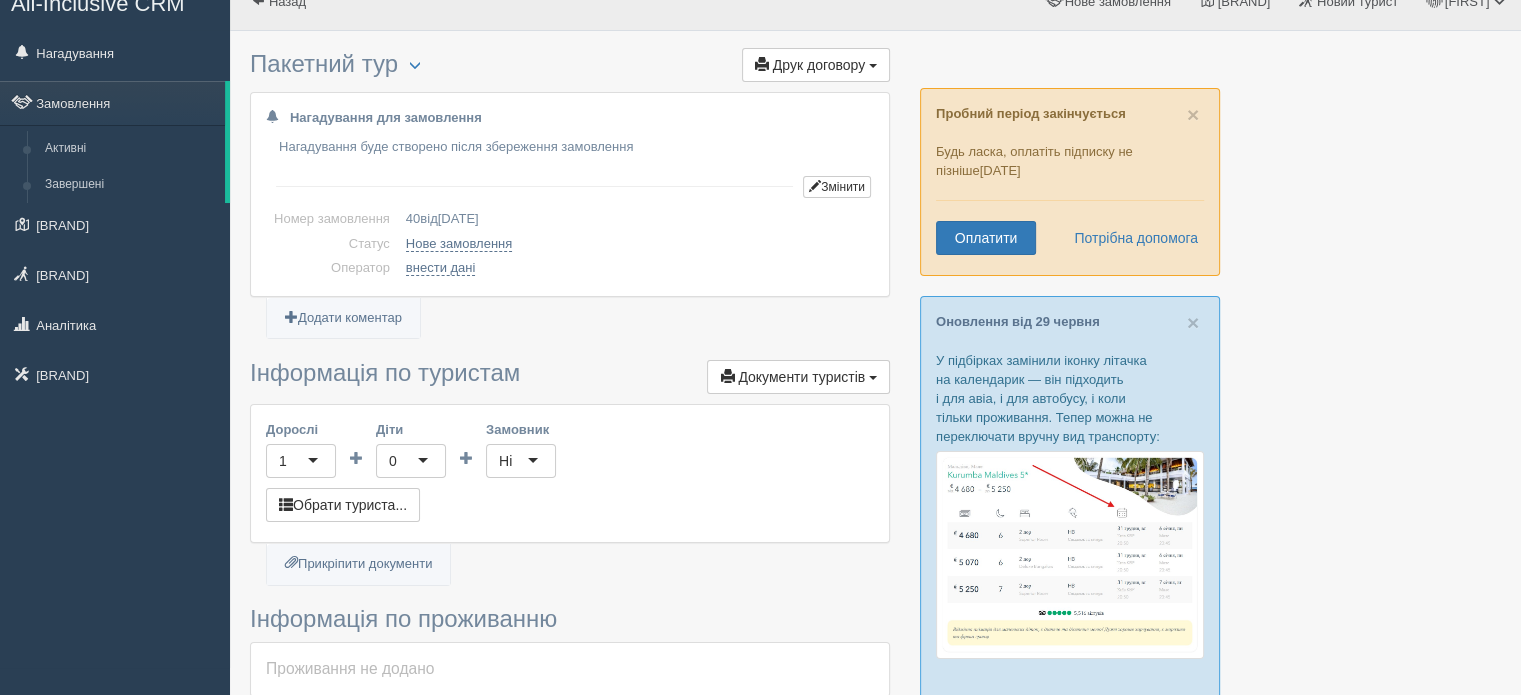 scroll, scrollTop: 0, scrollLeft: 0, axis: both 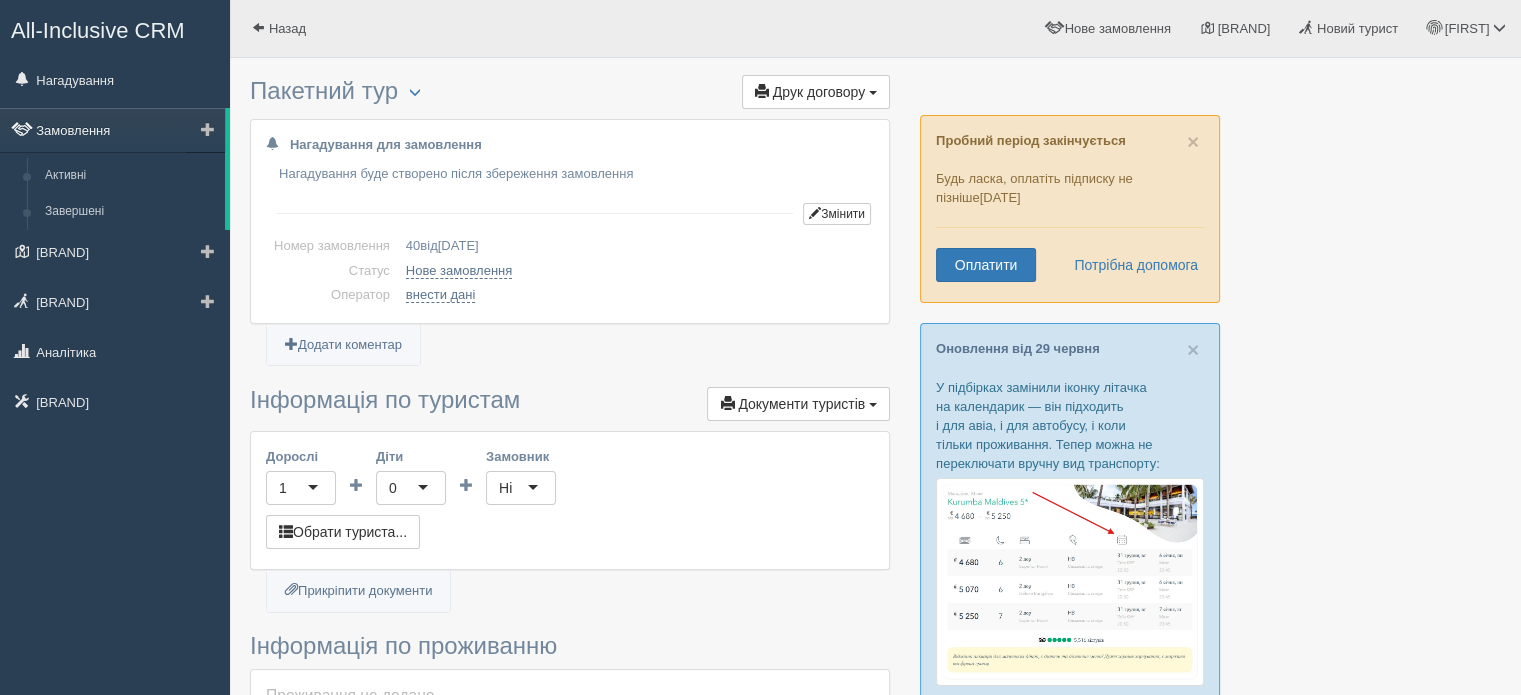 click on "Замовлення" at bounding box center [112, 130] 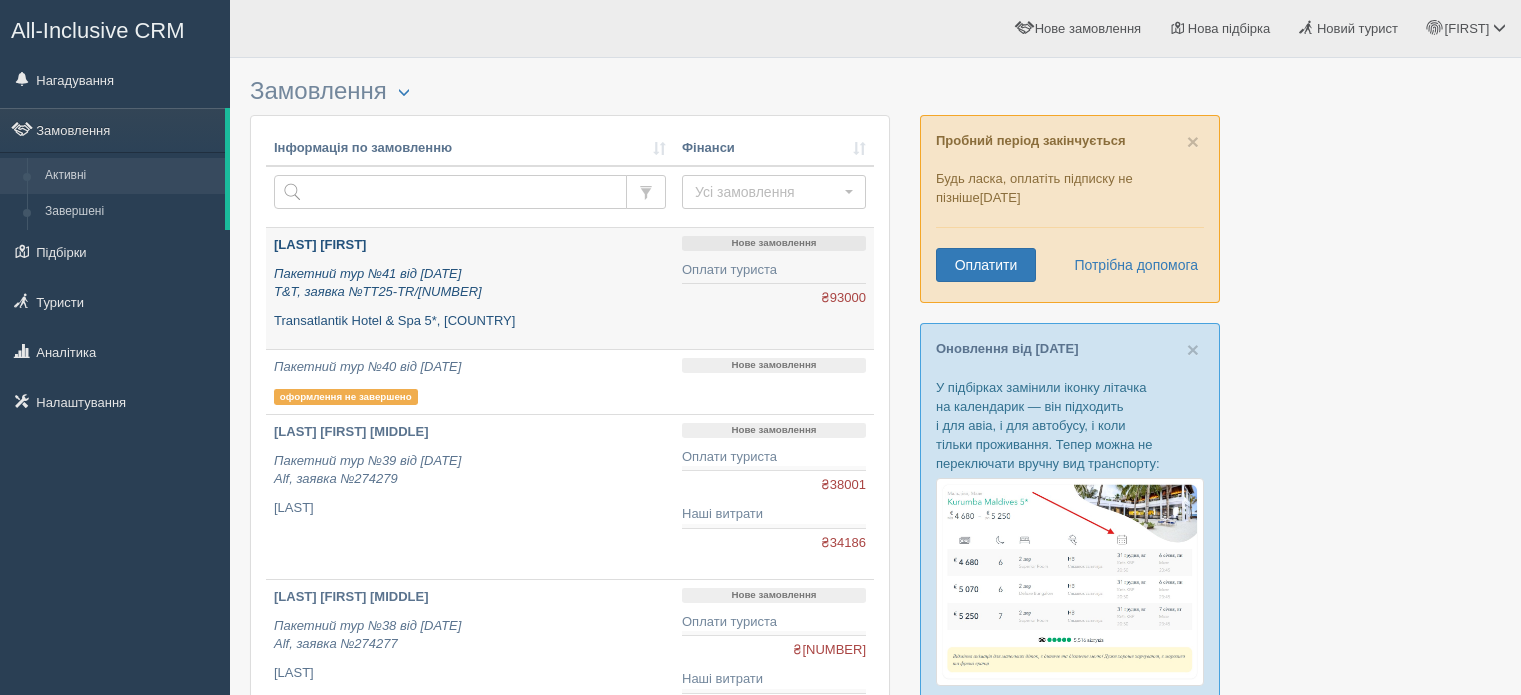 scroll, scrollTop: 0, scrollLeft: 0, axis: both 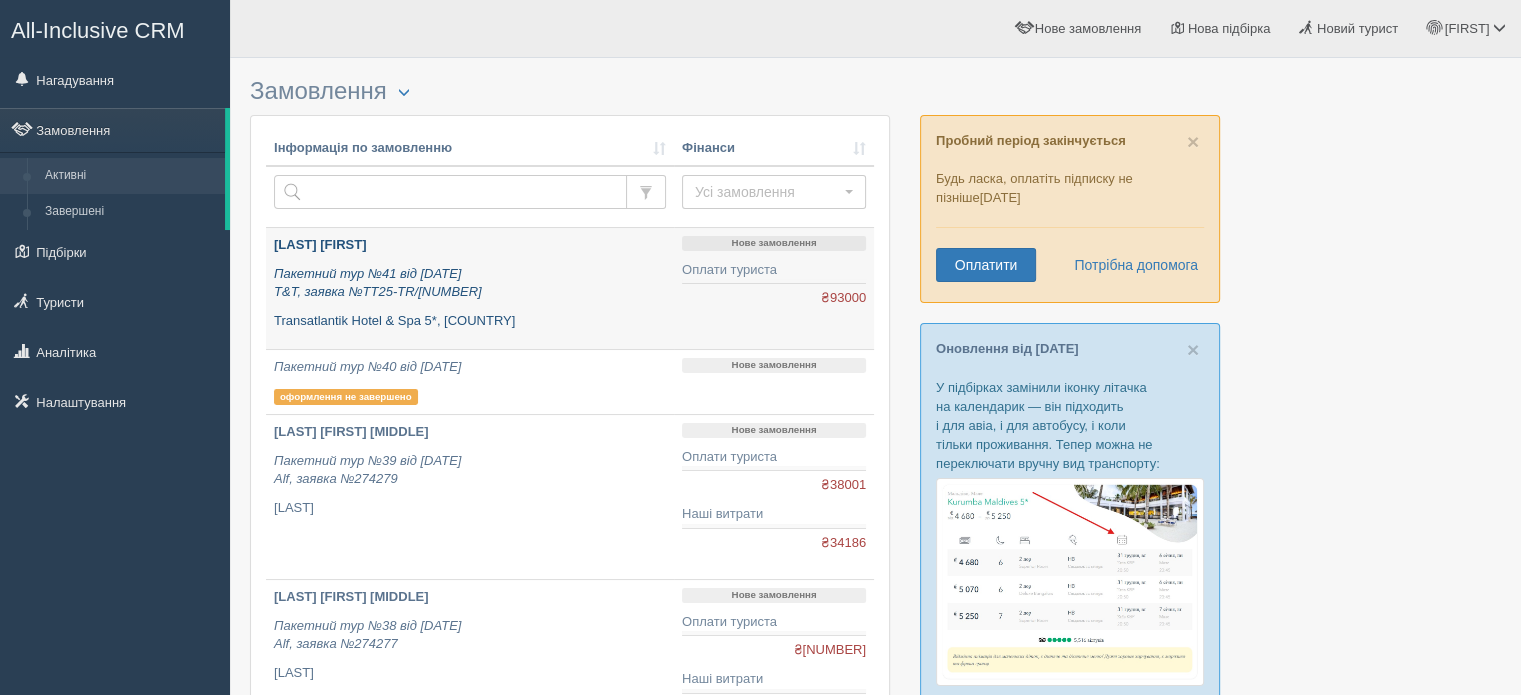 click on "[HOTEL_NAME], [COUNTRY]" at bounding box center [470, 321] 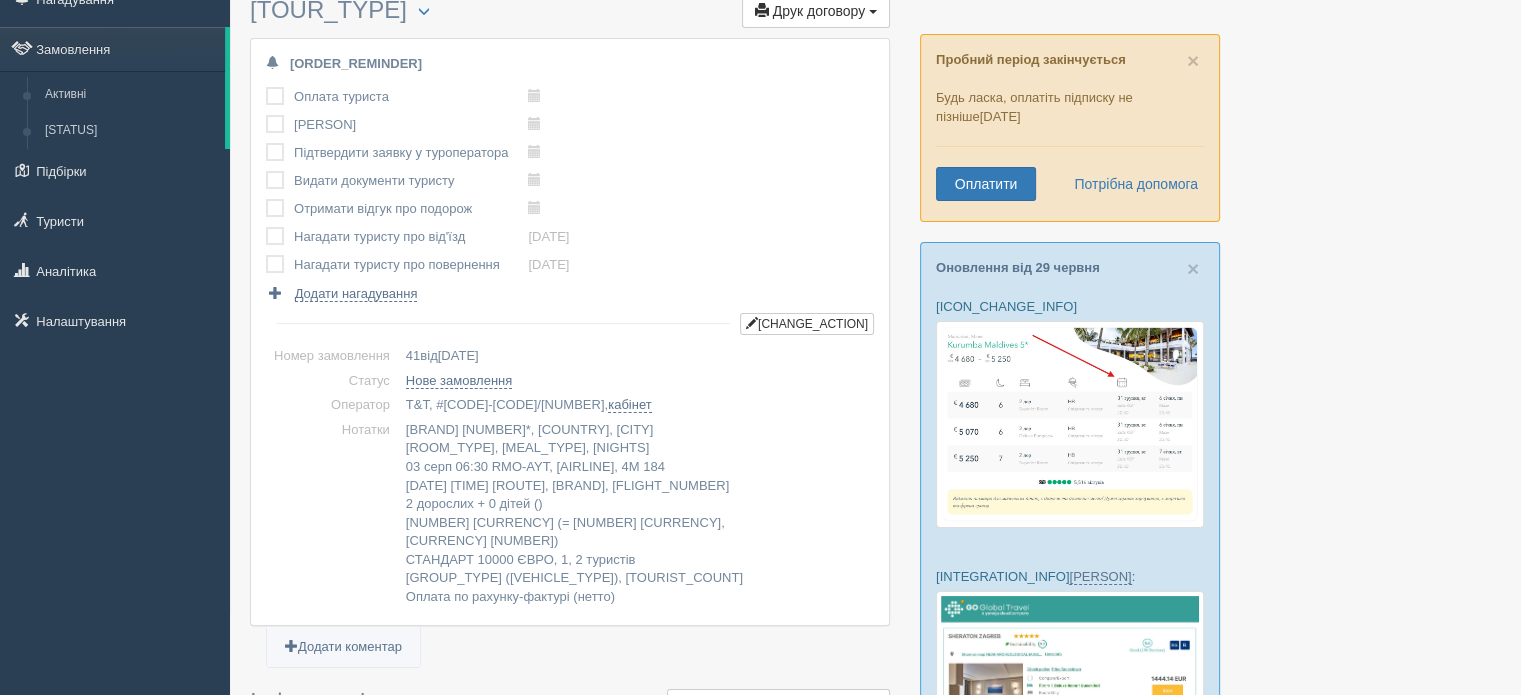 scroll, scrollTop: 0, scrollLeft: 0, axis: both 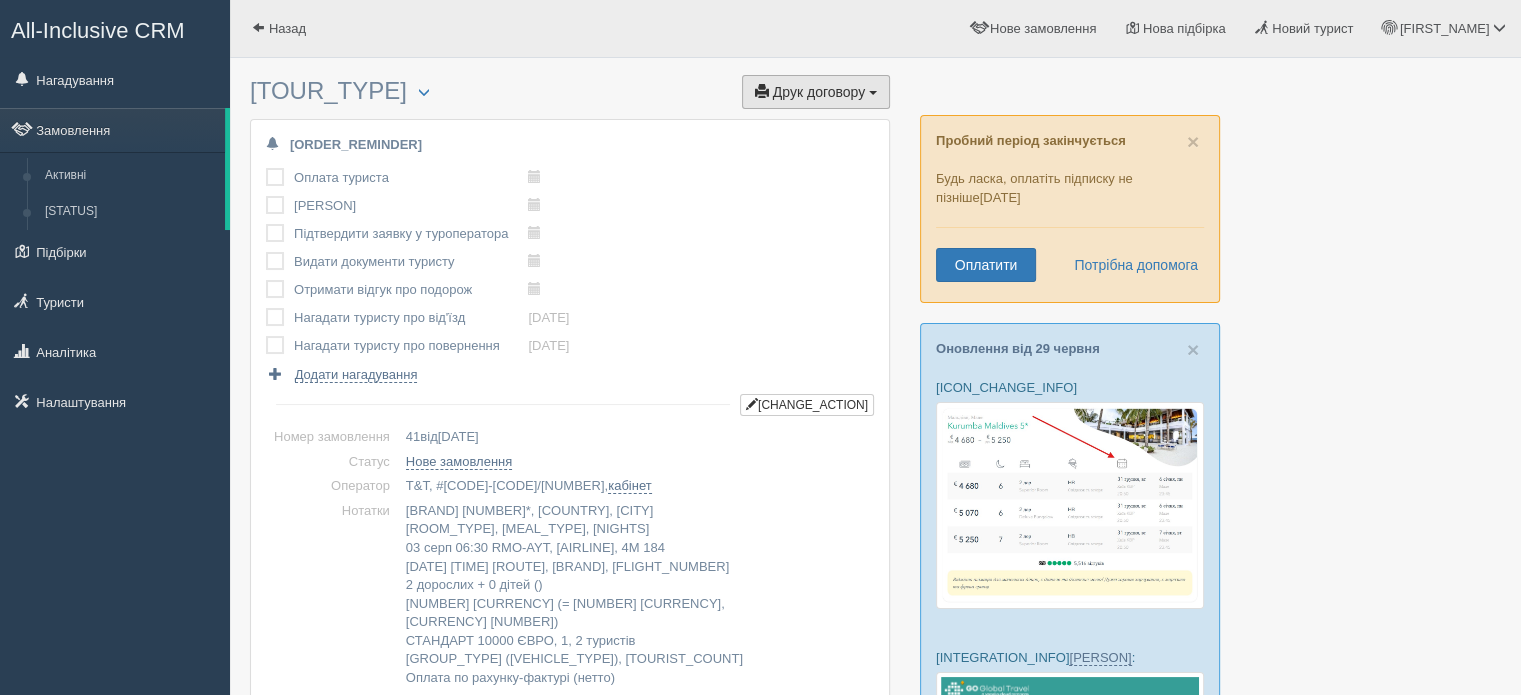 click on "Друк договору" at bounding box center [819, 92] 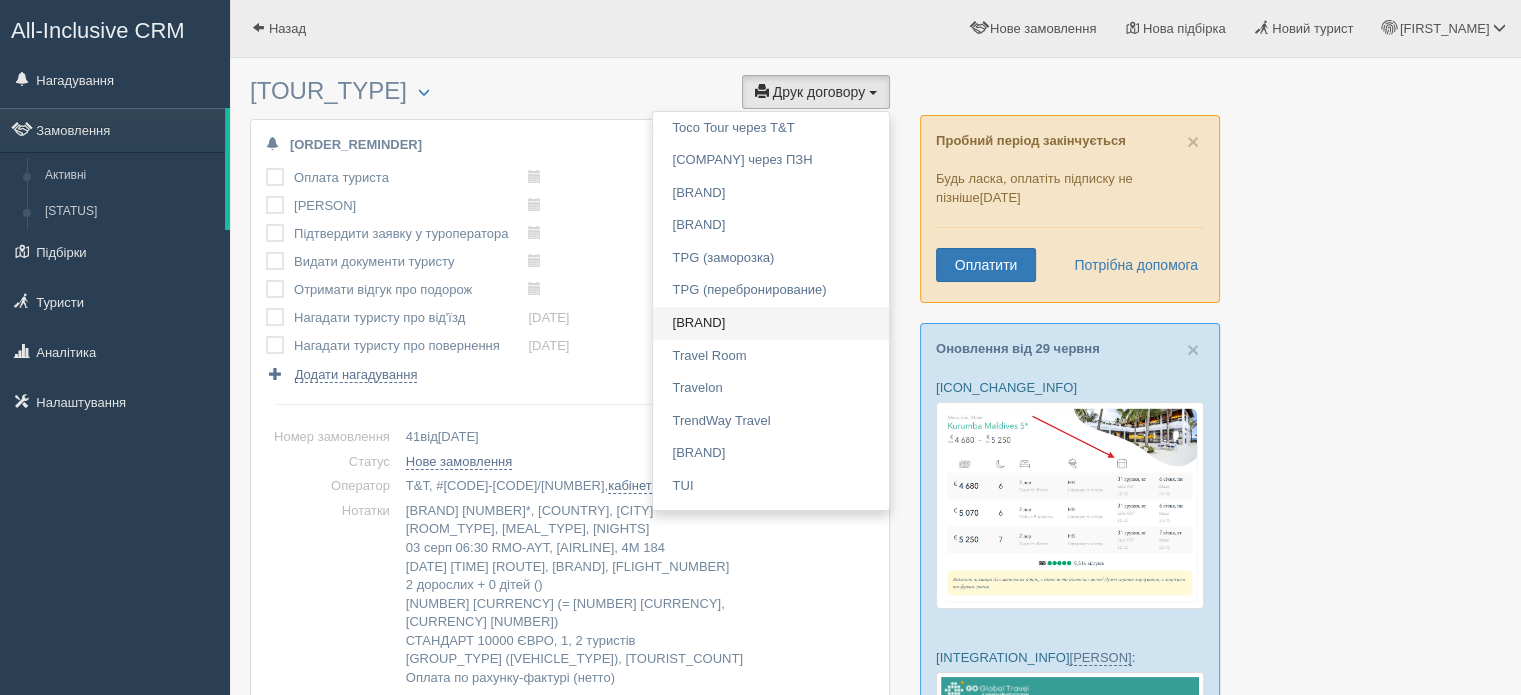 scroll, scrollTop: 1855, scrollLeft: 0, axis: vertical 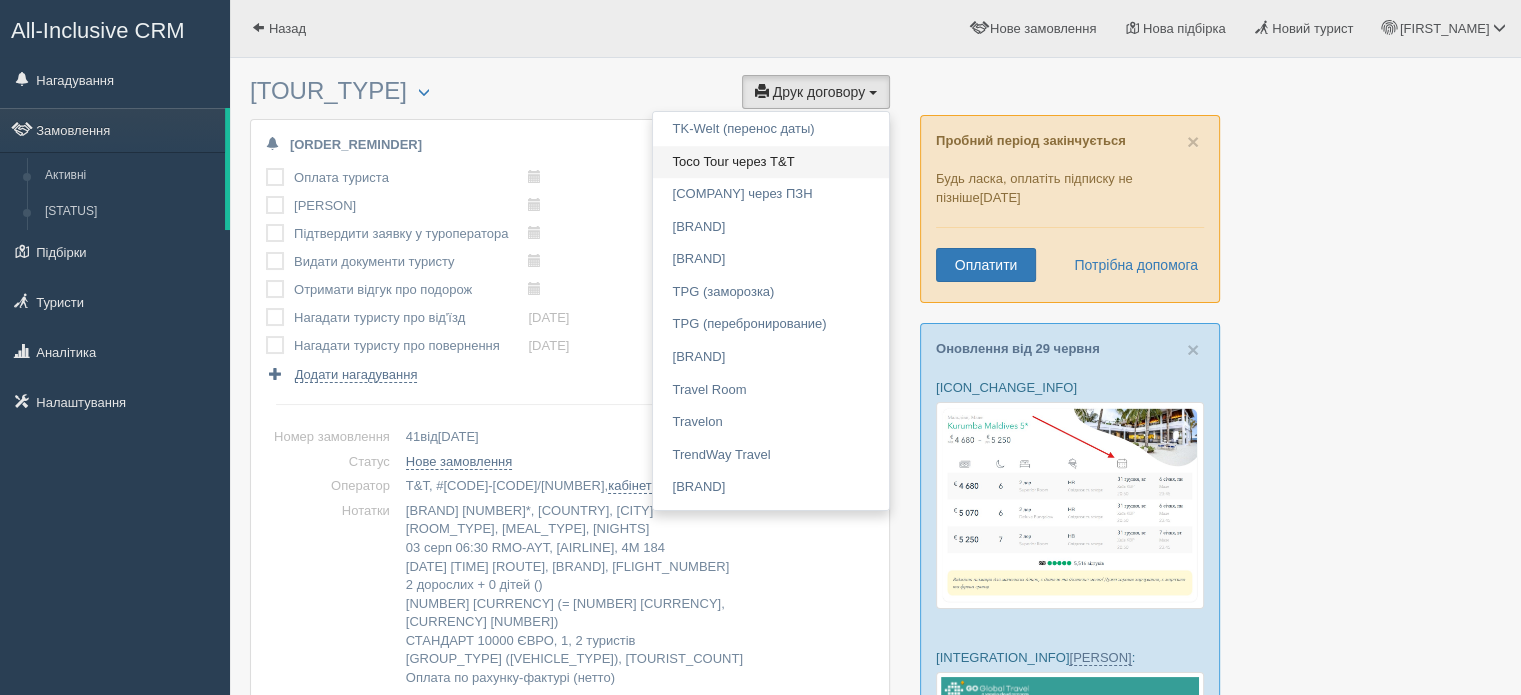 click on "Toco Tour через T&T" at bounding box center [753, 162] 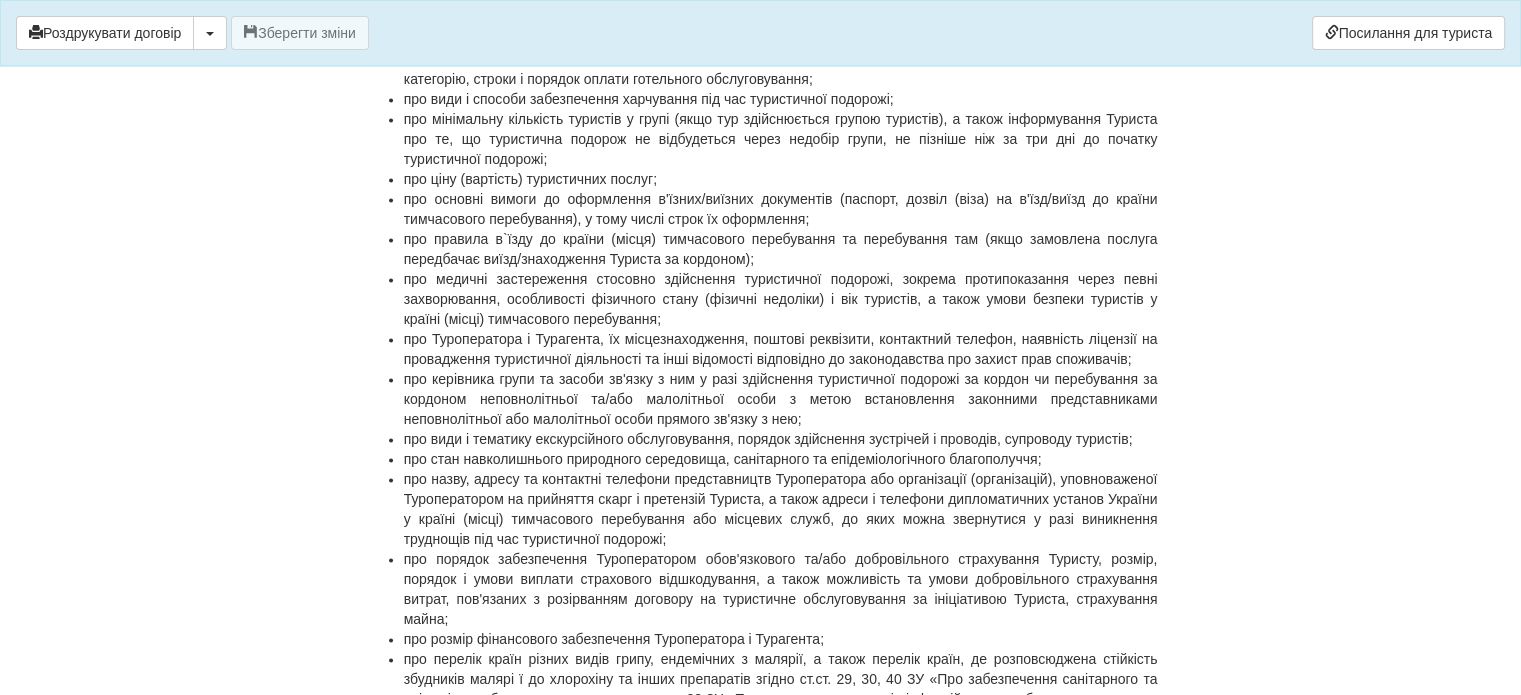 scroll, scrollTop: 2100, scrollLeft: 0, axis: vertical 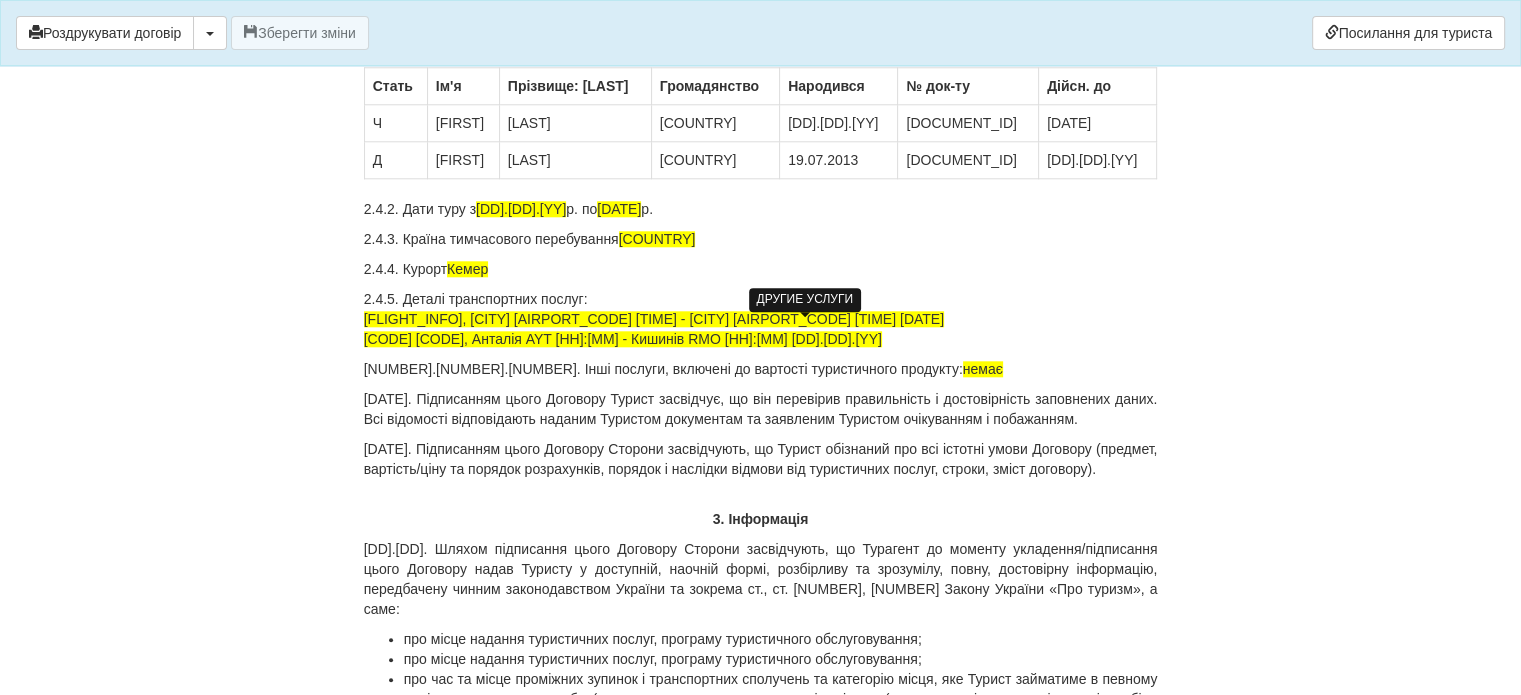 click on "немає" at bounding box center [762, 309] 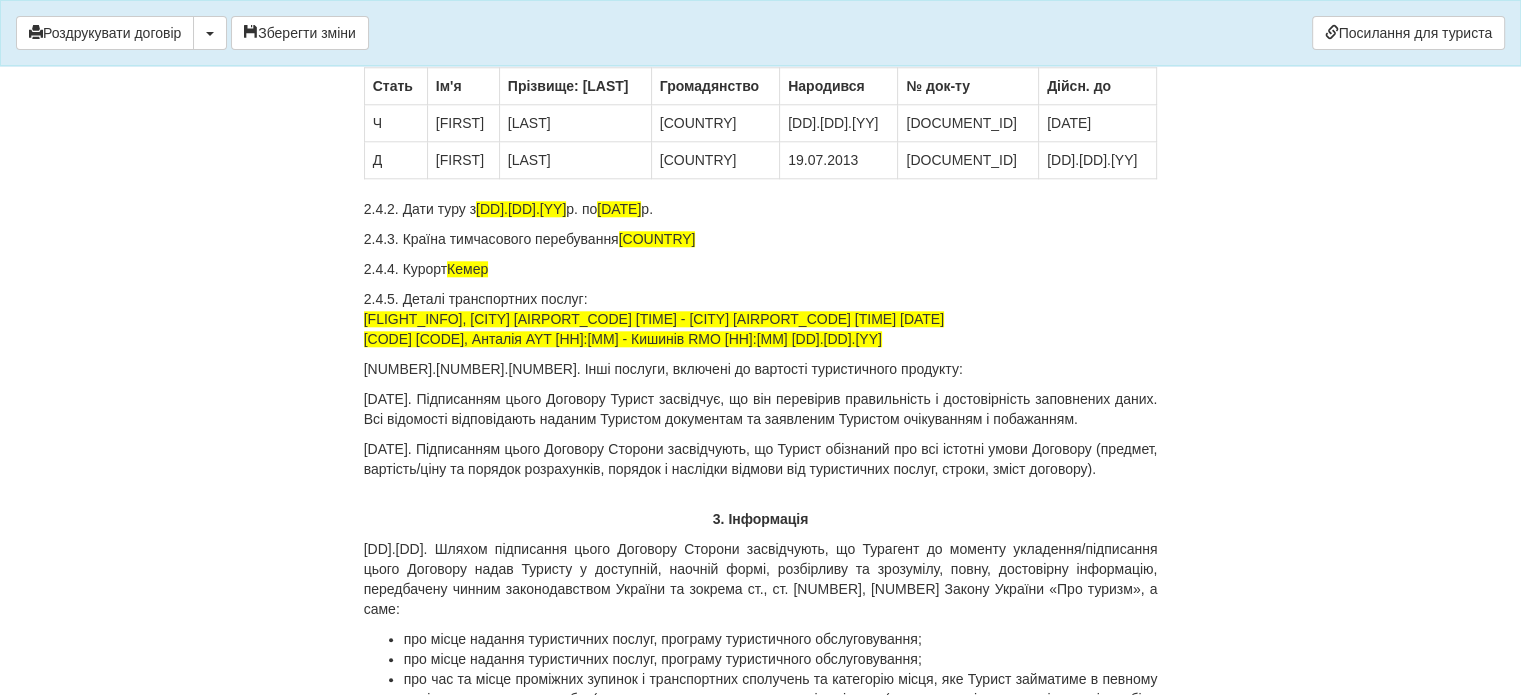 drag, startPoint x: 786, startPoint y: 324, endPoint x: 784, endPoint y: 335, distance: 11.18034 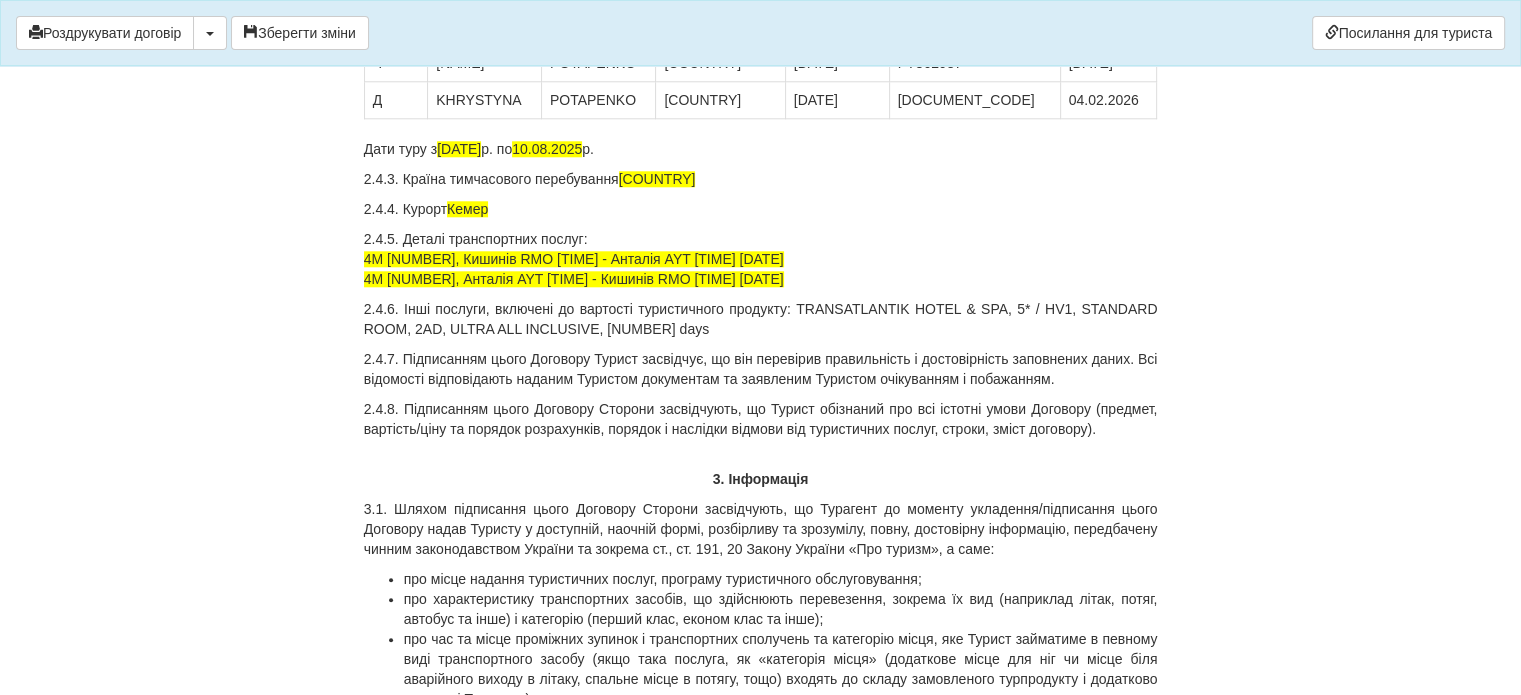 click on "2.4.6. Інші послуги, включені до вартості туристичного продукту: TRANSATLANTIK HOTEL & SPA, 5* / HV1, STANDARD ROOM, 2AD, ULTRA ALL INCLUSIVE, [NUMBER] days" at bounding box center (761, 319) 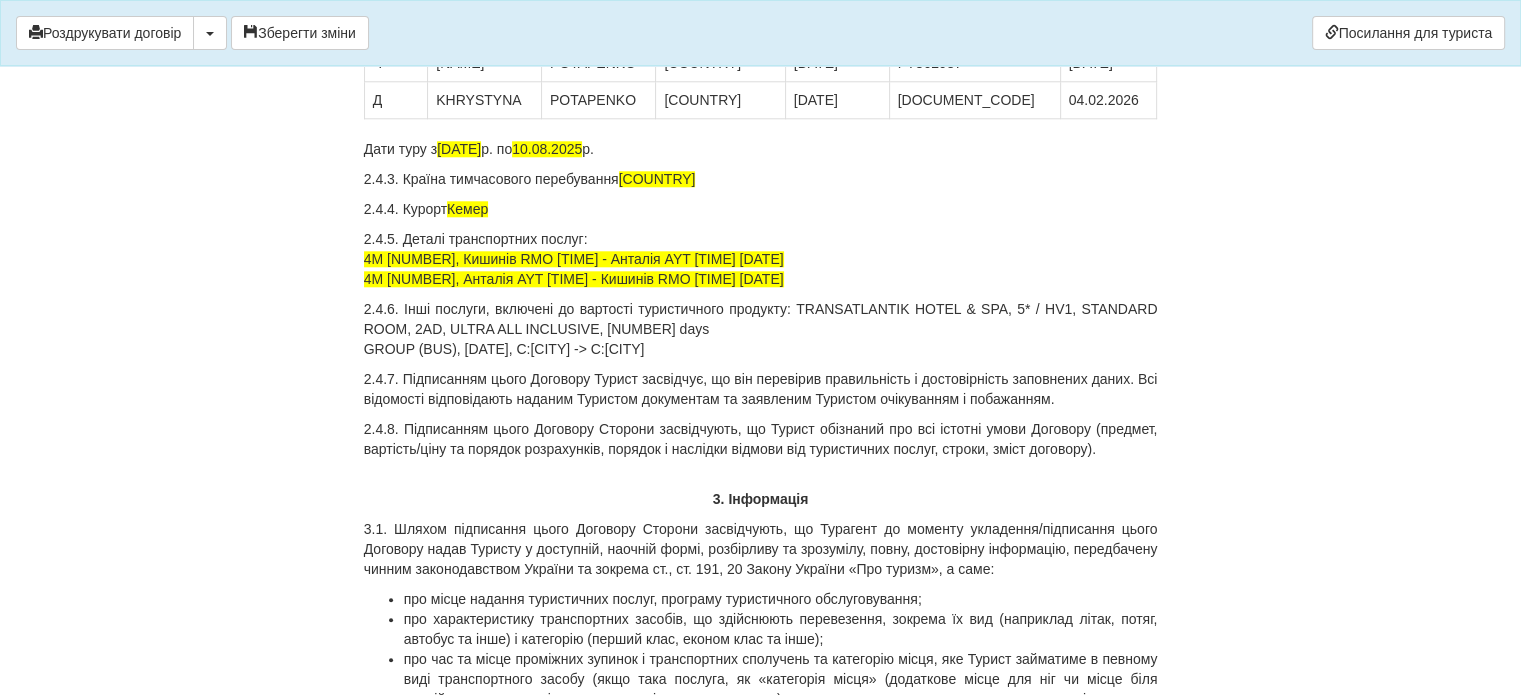 click on "2.4.6. Інші послуги, включені до вартості туристичного продукту: TRANSATLANTIK HOTEL & SPA, 5* / HV1, STANDARD ROOM, 2AD, ULTRA ALL INCLUSIVE, 7 days GROUP (BUS), [DATE], C:[CITY] -> C:[CITY]" at bounding box center (761, 329) 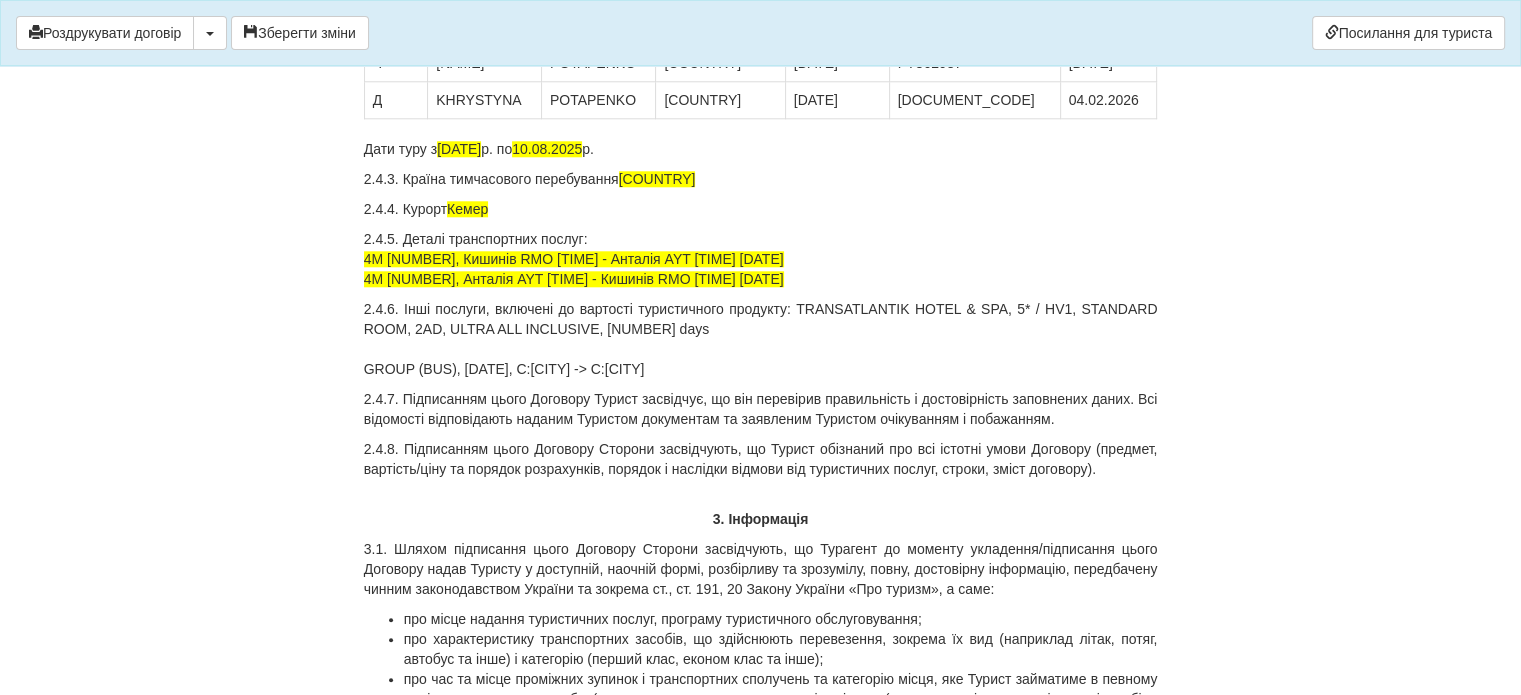 click on "2.4.6. Інші послуги, включені до вартості туристичного продукту:     TRANSATLANTIK HOTEL & SPA, 5* / HV1, STANDARD ROOM, 2AD, ULTRA ALL INCLUSIVE, 7 days         GROUP (BUS), 03.08.2025, C:ANTALYA -> C:KEMER" at bounding box center [761, 339] 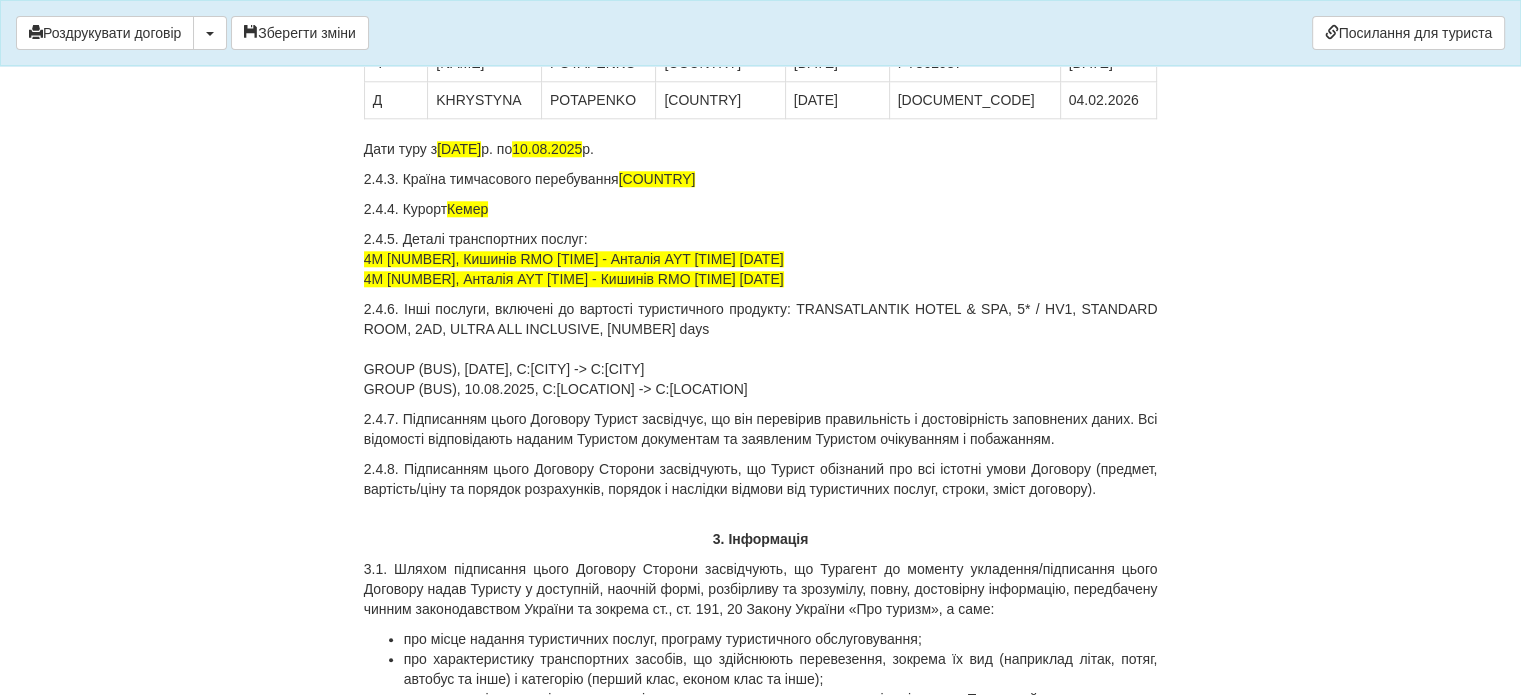 click on "2.4.6. Інші послуги, включені до вартості туристичного продукту:     TRANSATLANTIK HOTEL & SPA, 5* / HV1, STANDARD ROOM, 2AD, ULTRA ALL INCLUSIVE, 7 days         GROUP (BUS), 03.08.2025, C:ANTALYA -> C:KEMER        GROUP (BUS), 10.08.2025, C:KEMER -> C:ANTALYA" at bounding box center (761, 349) 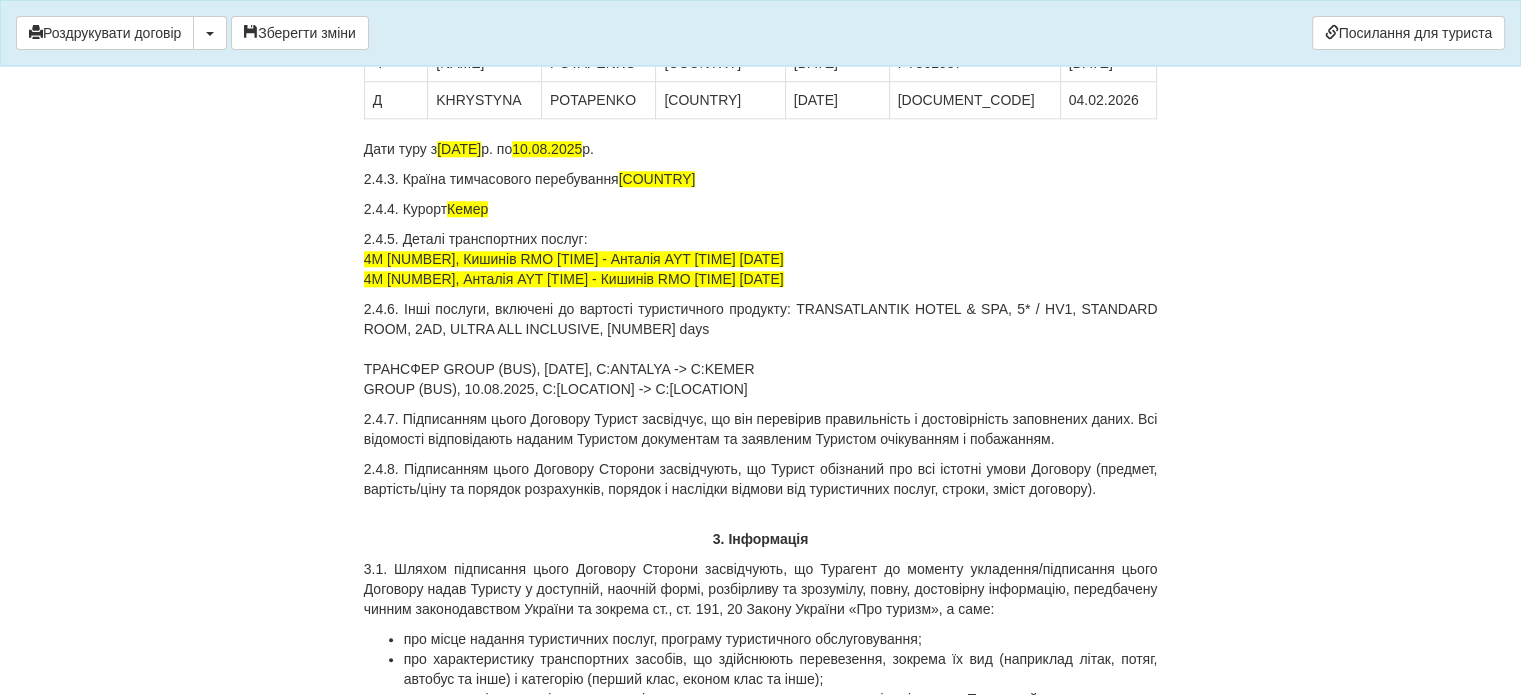 click on "2.4.6. Інші послуги, включені до вартості туристичного продукту:     TRANSATLANTIK HOTEL & SPA, 5* / HV1, STANDARD ROOM, 2AD, ULTRA ALL INCLUSIVE, 7 days        ТРАНСФЕР GROUP (BUS), 03.08.2025, C:ANTALYA -> C:KEMER        GROUP (BUS), 10.08.2025, C:KEMER -> C:ANTALYA" at bounding box center (761, 349) 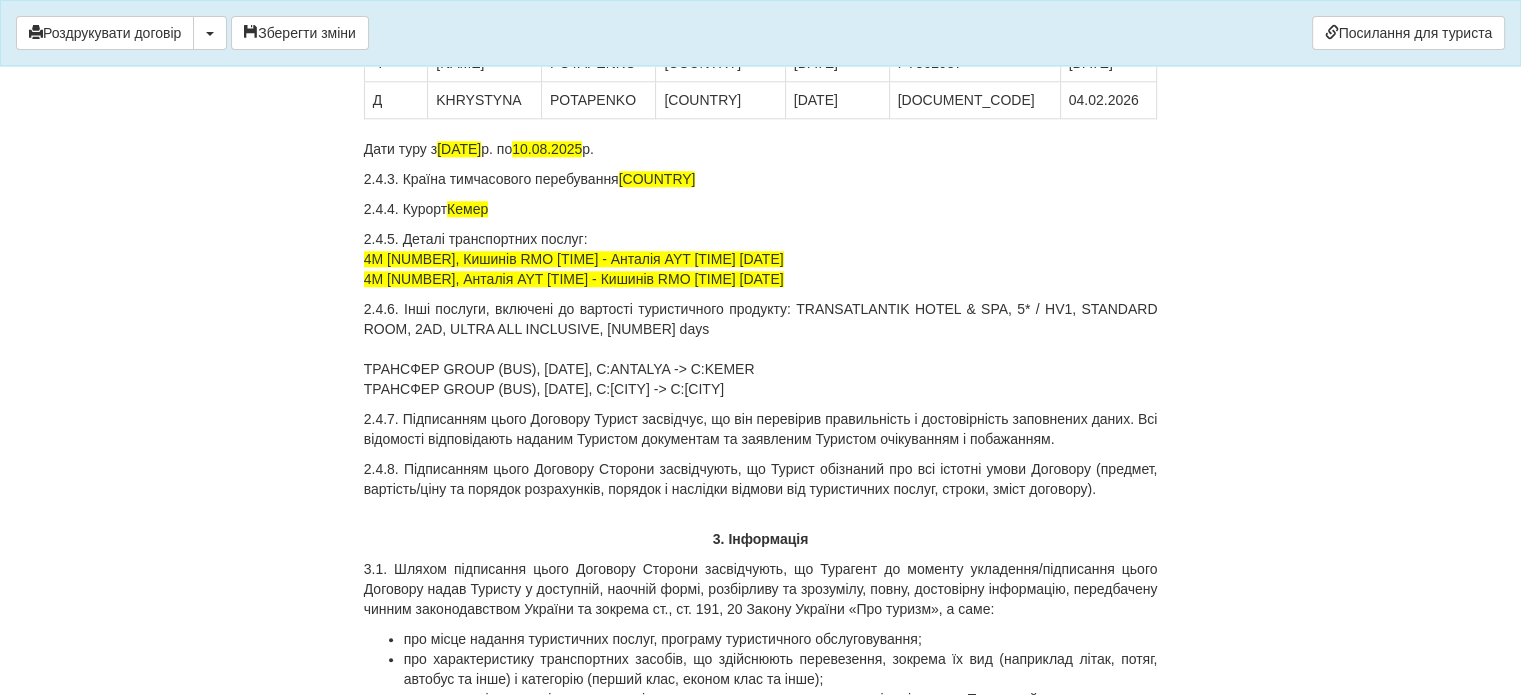 click on "2.4.6. Інші послуги, включені до вартості туристичного продукту:     TRANSATLANTIK HOTEL & SPA, 5* / HV1, STANDARD ROOM, 2AD, ULTRA ALL INCLUSIVE, 7 days        ТРАНСФЕР GROUP (BUS), 03.08.2025, C:ANTALYA -> C:KEMER        ТРАНСФЕР GROUP (BUS), 10.08.2025, C:KEMER -> C:ANTALYA" at bounding box center [761, 349] 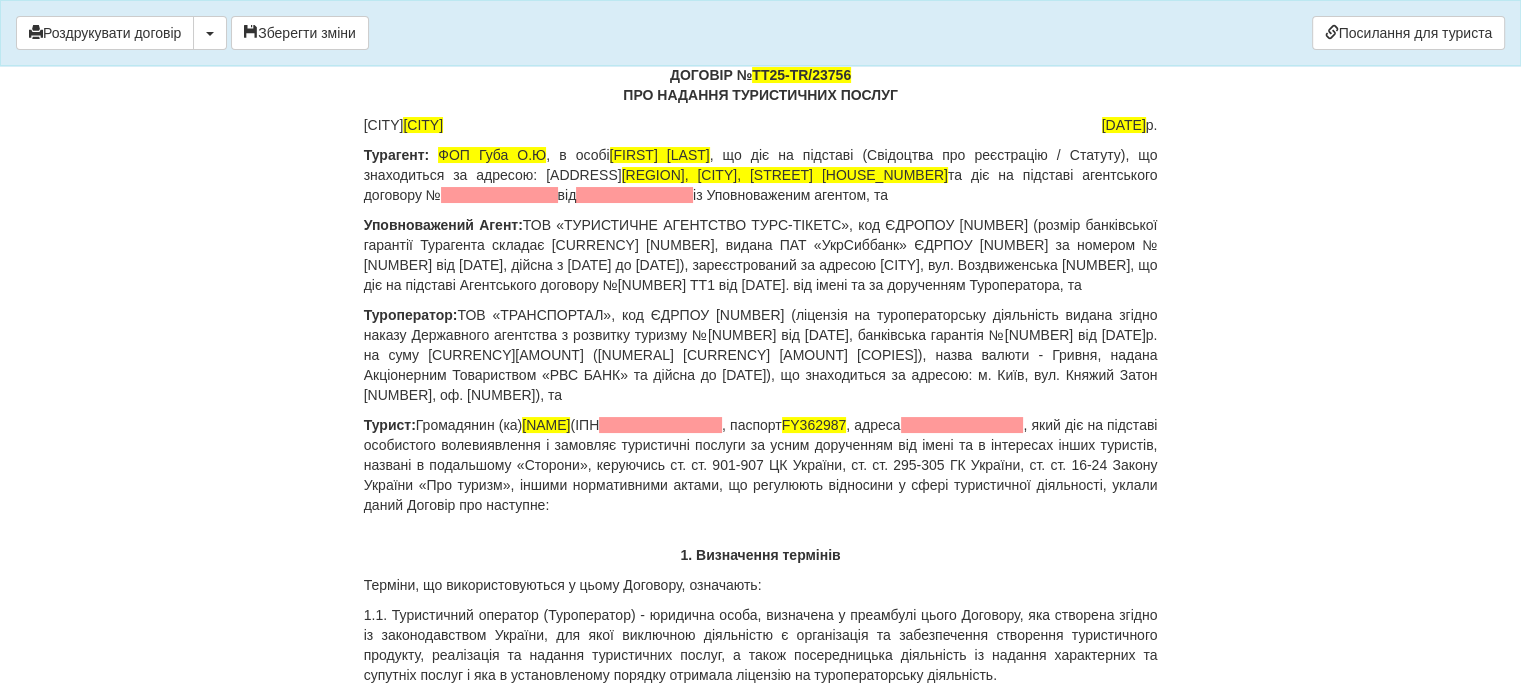 scroll, scrollTop: 100, scrollLeft: 0, axis: vertical 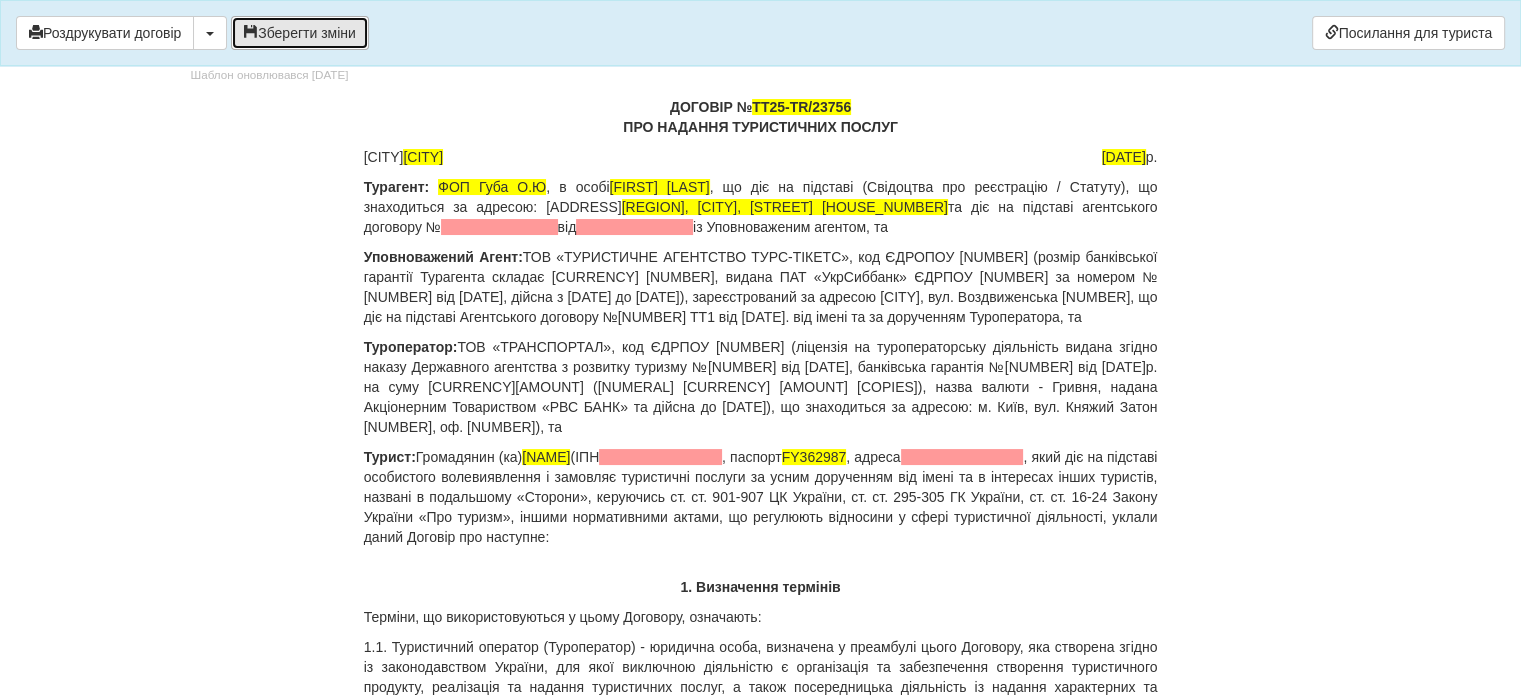 click on "Зберегти зміни" at bounding box center (300, 33) 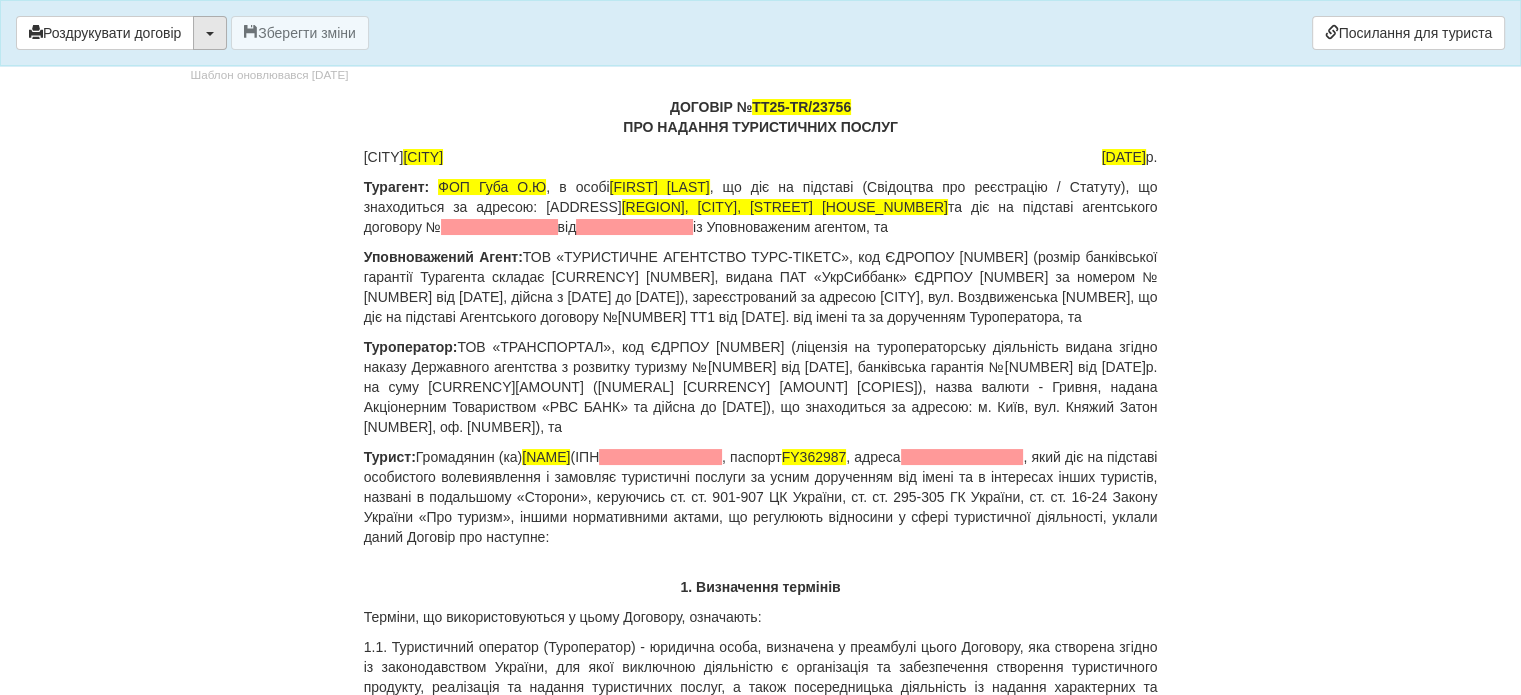 click at bounding box center [210, 33] 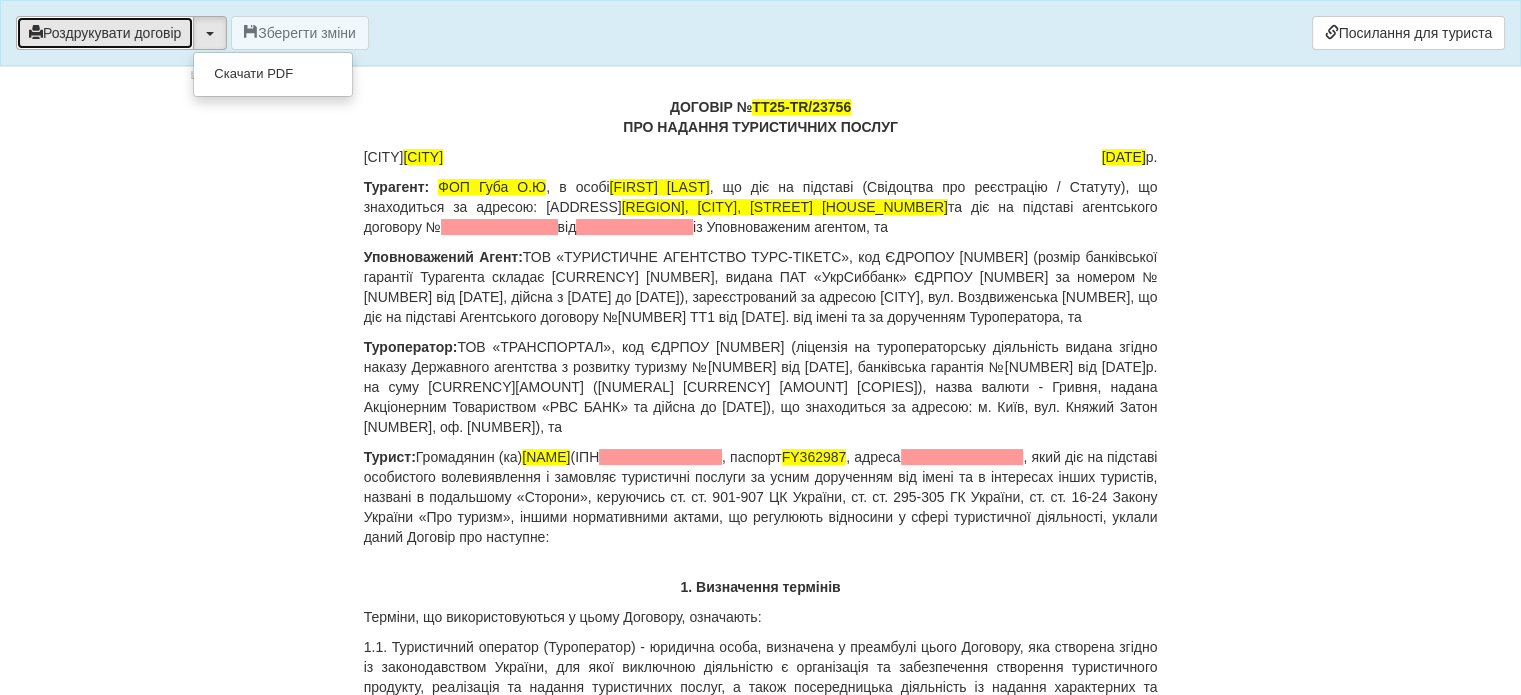 click on "Роздрукувати договір" at bounding box center [105, 33] 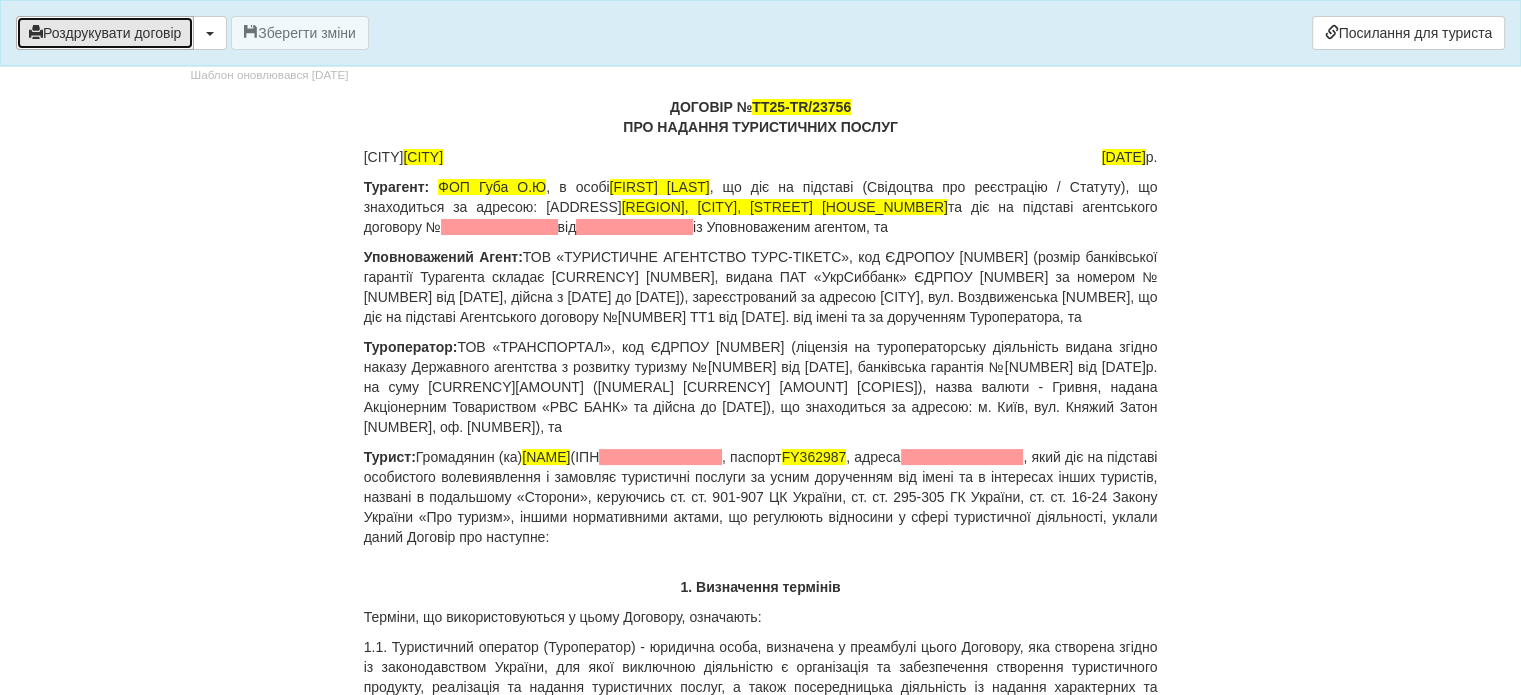 click on "Роздрукувати договір" at bounding box center [105, 33] 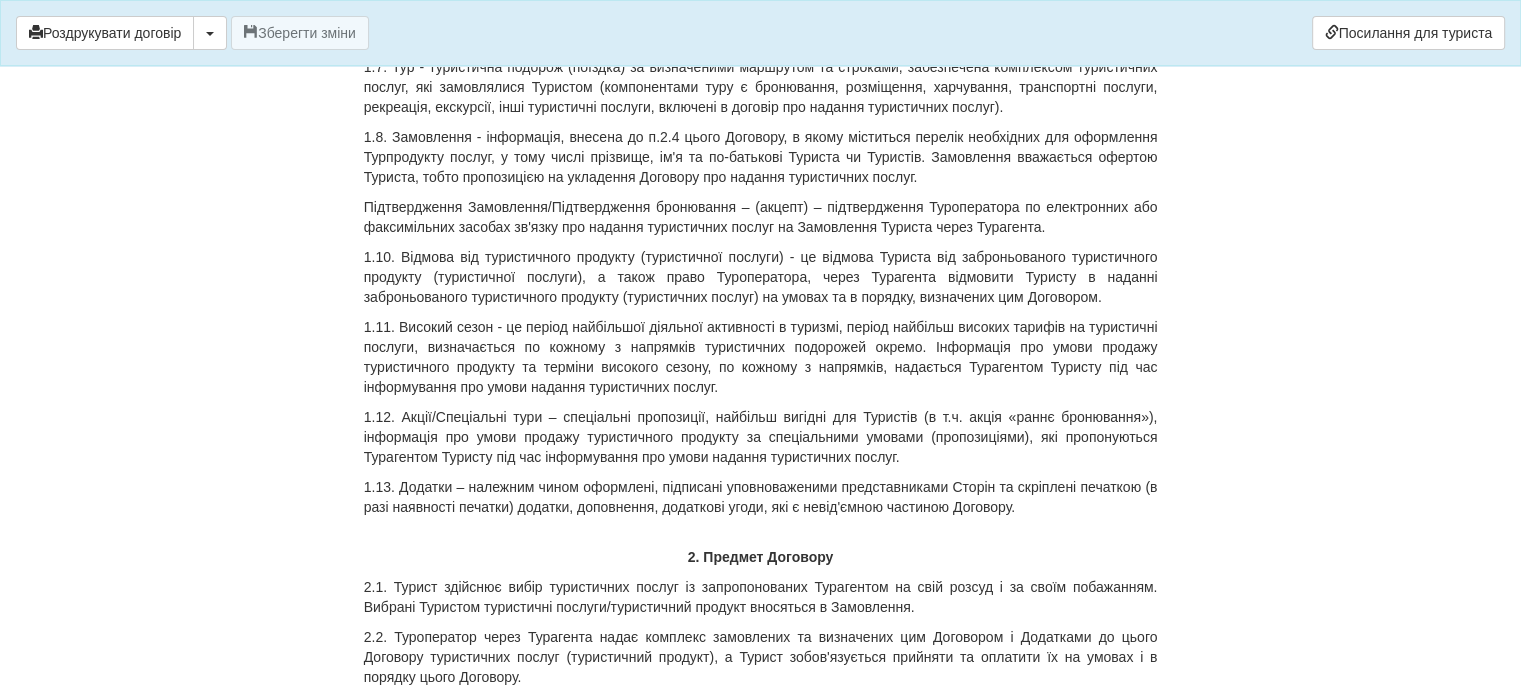 scroll, scrollTop: 2000, scrollLeft: 0, axis: vertical 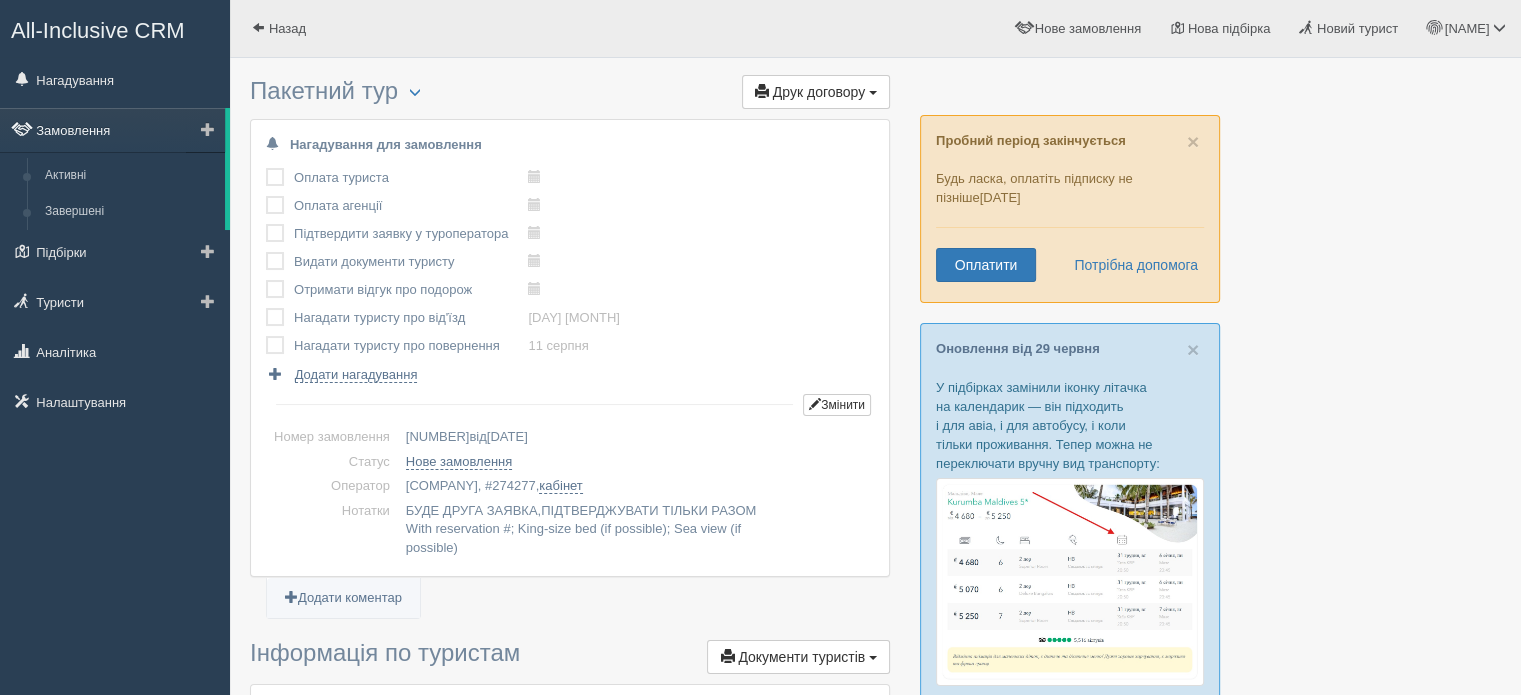 click on "Замовлення" at bounding box center (112, 130) 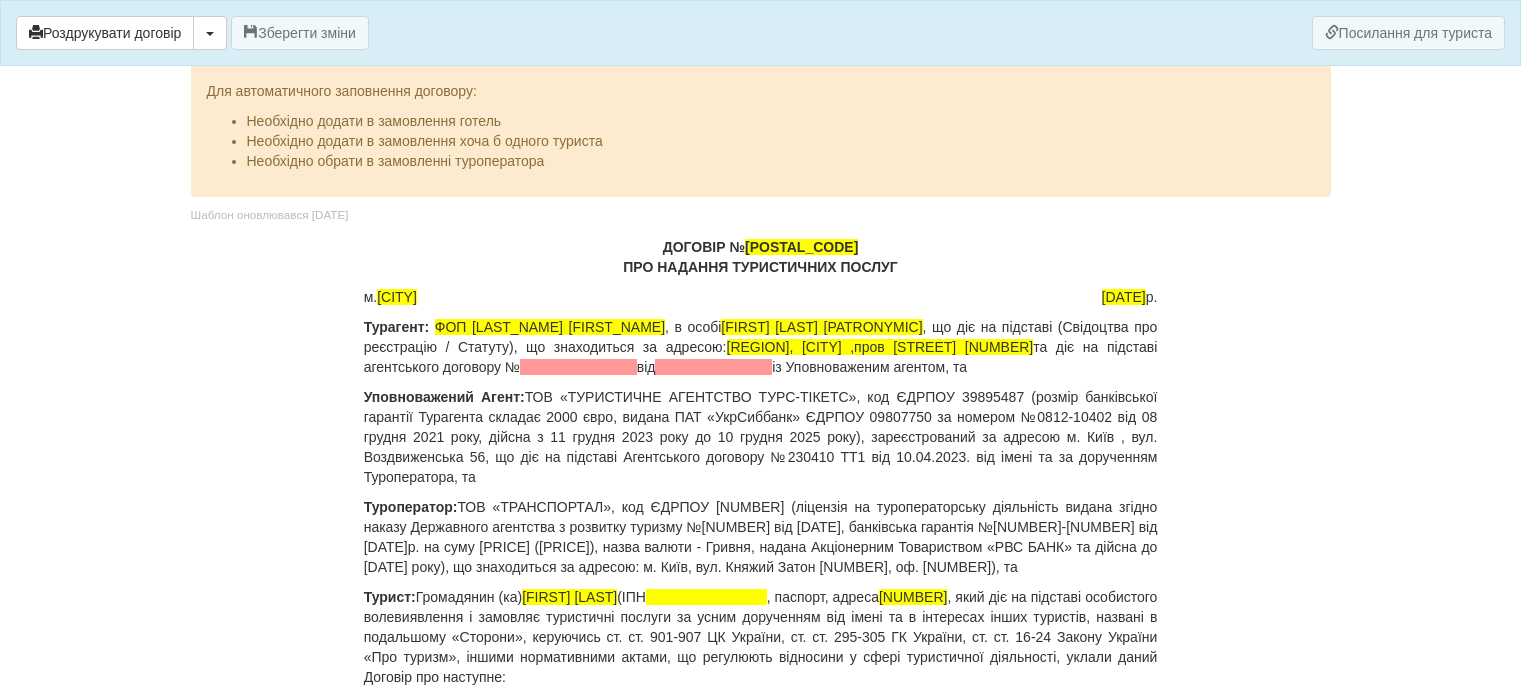 scroll, scrollTop: 9100, scrollLeft: 0, axis: vertical 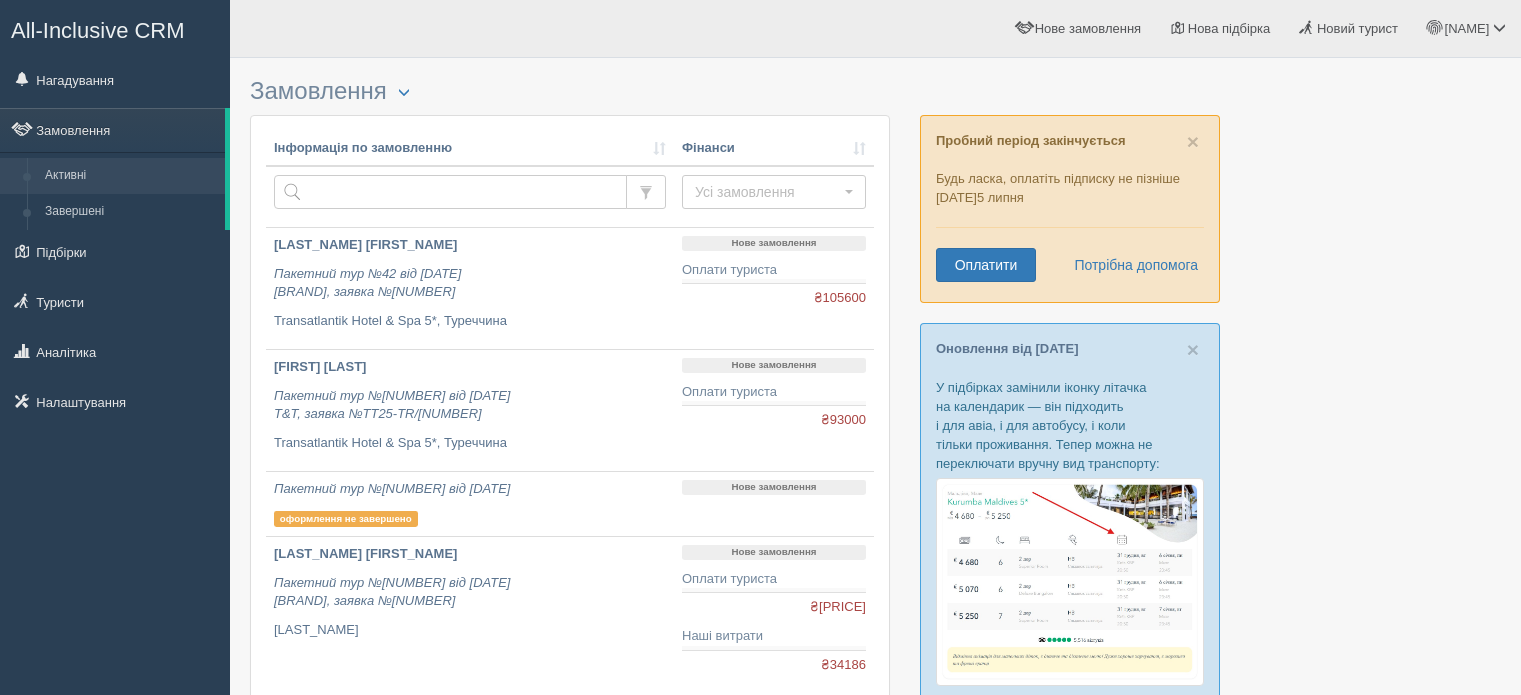 click on "Пакетний тур №42 від [DATE]
T&T, заявка №TT25-TR/[NUMBER]" at bounding box center [470, 283] 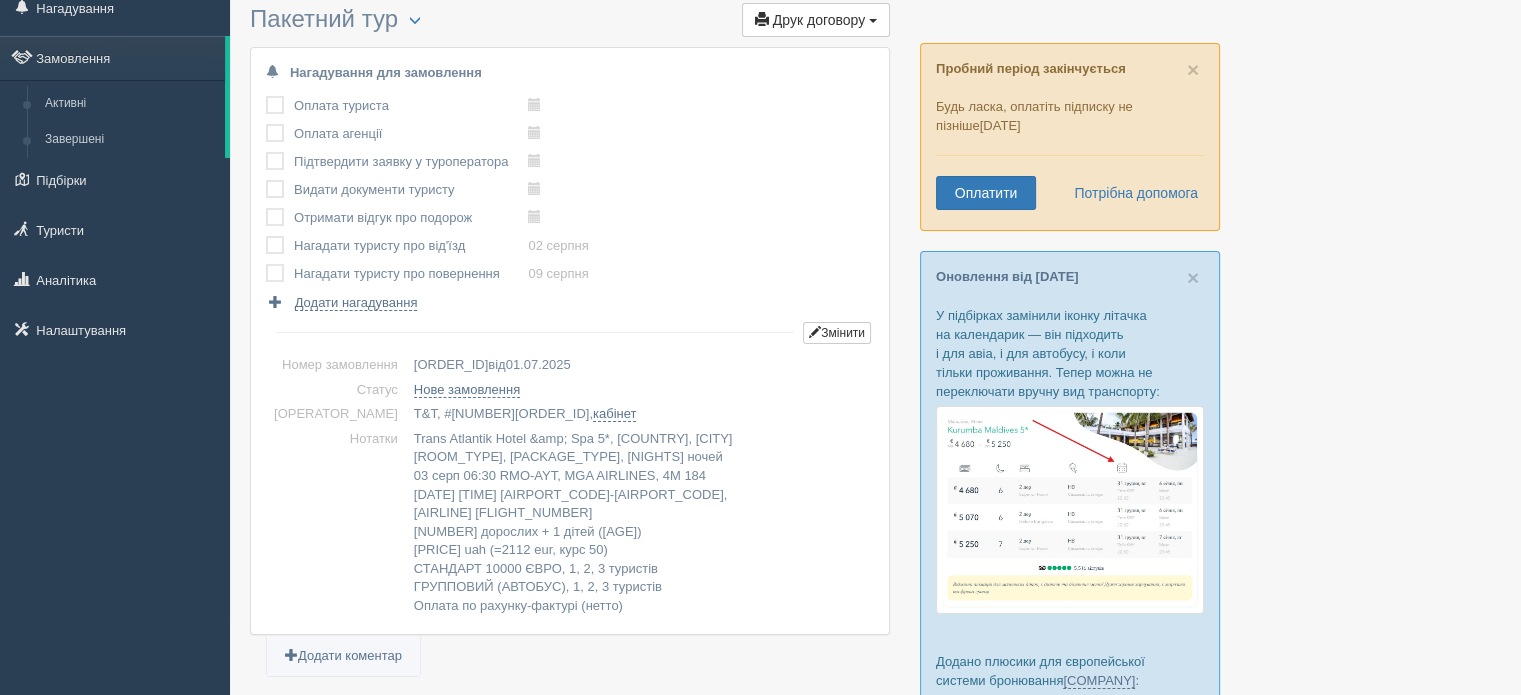 scroll, scrollTop: 0, scrollLeft: 0, axis: both 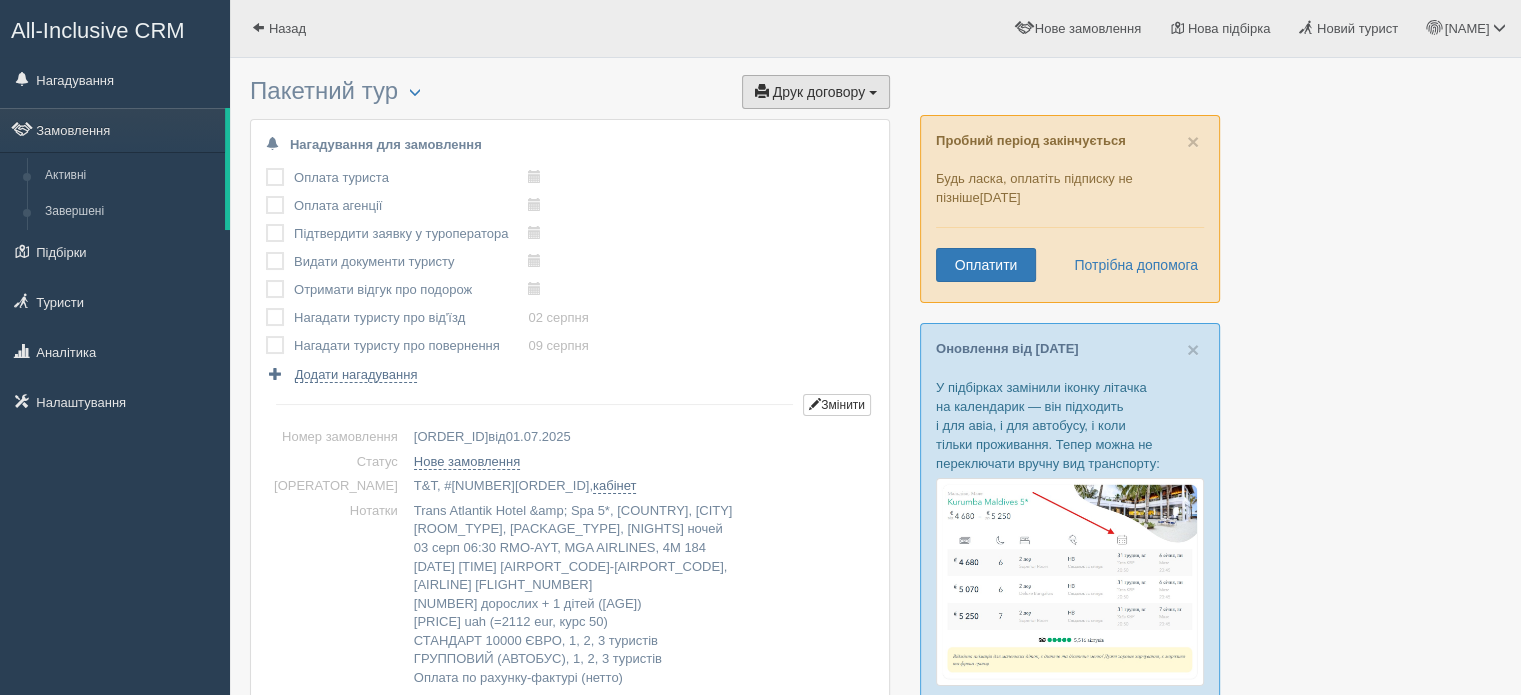 click on "Друк договору
Друк" at bounding box center (816, 92) 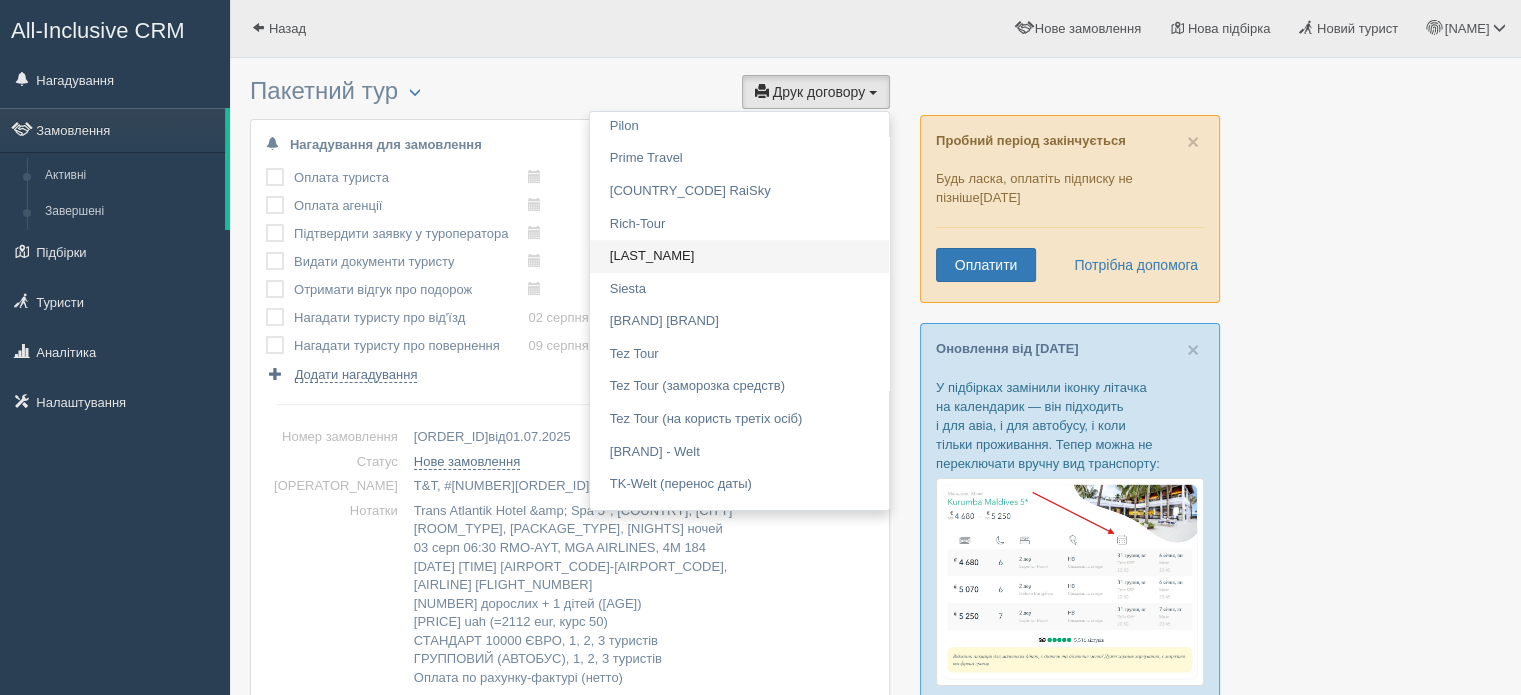 scroll, scrollTop: 1800, scrollLeft: 0, axis: vertical 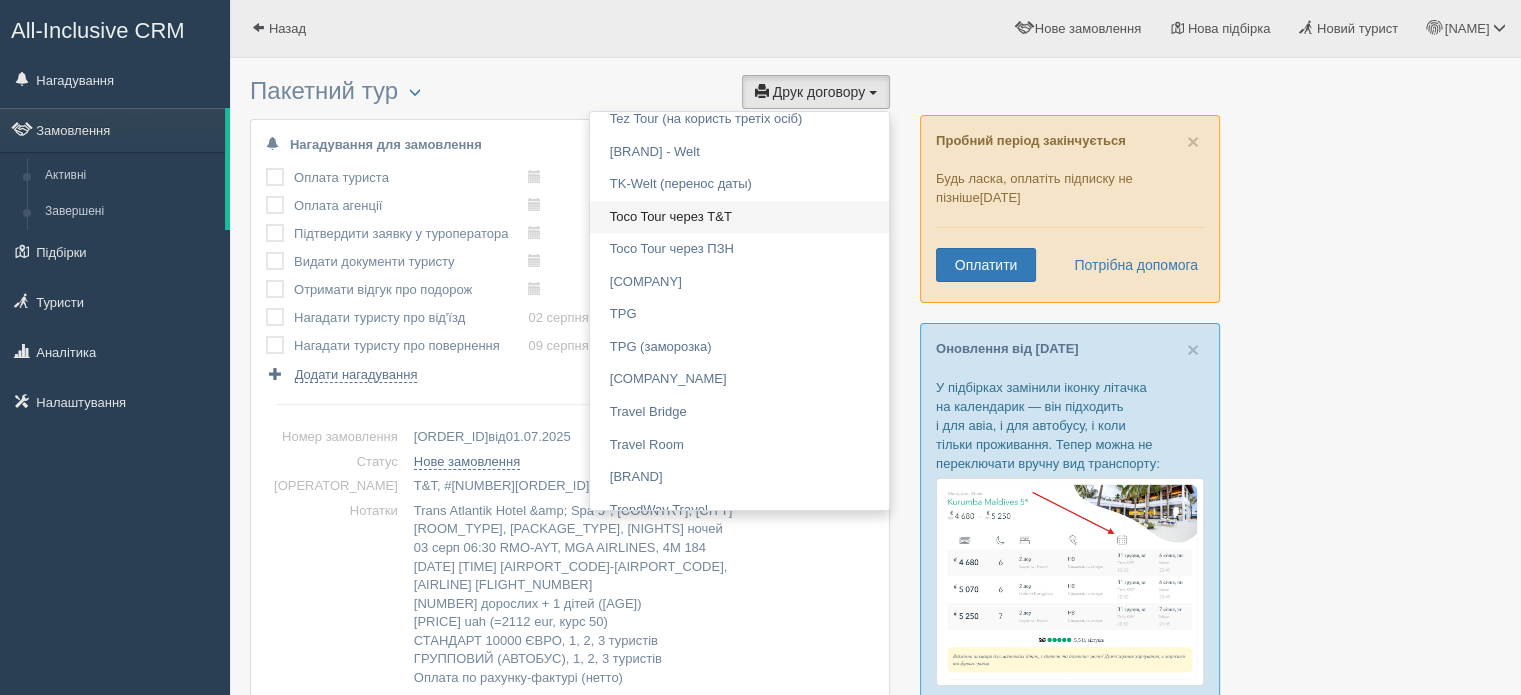 click on "Toco Tour через T&T" at bounding box center [753, 217] 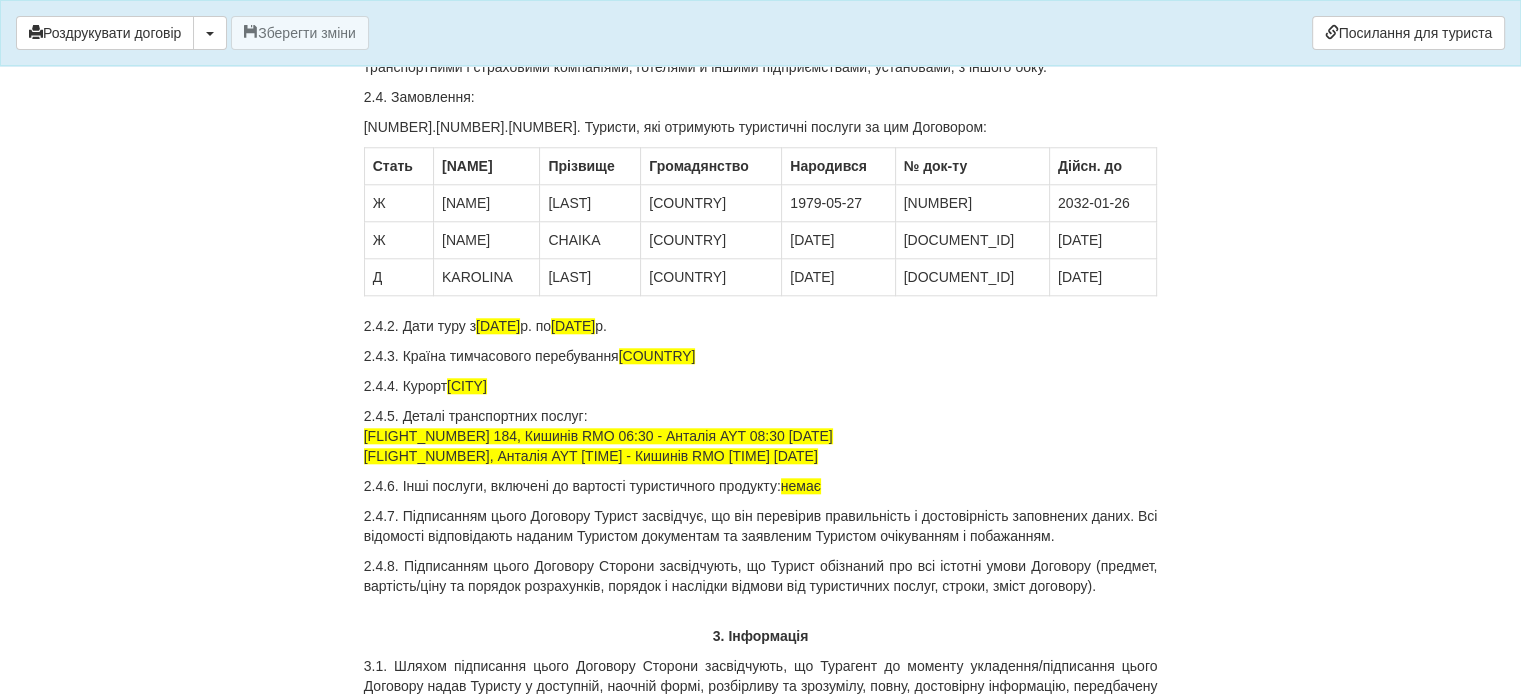 scroll, scrollTop: 2100, scrollLeft: 0, axis: vertical 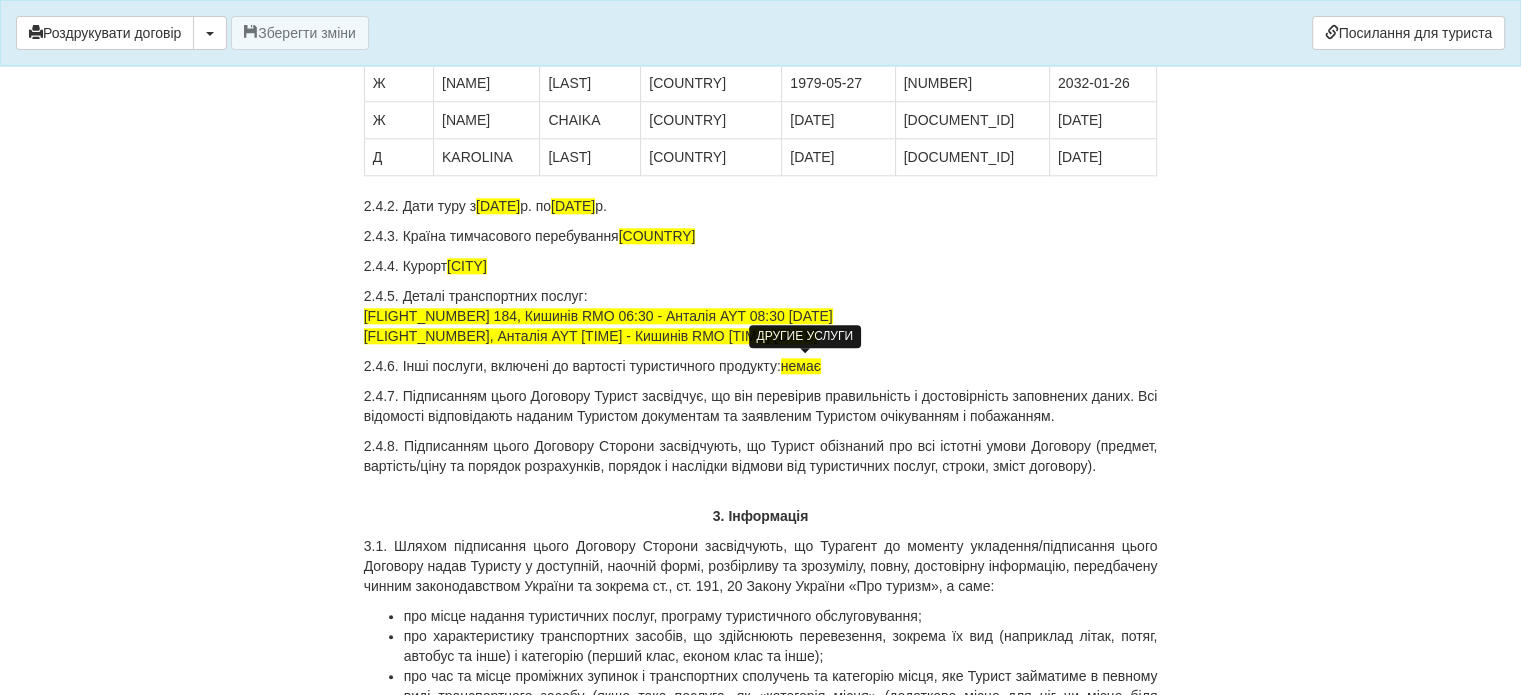 drag, startPoint x: 823, startPoint y: 364, endPoint x: 836, endPoint y: 372, distance: 15.264338 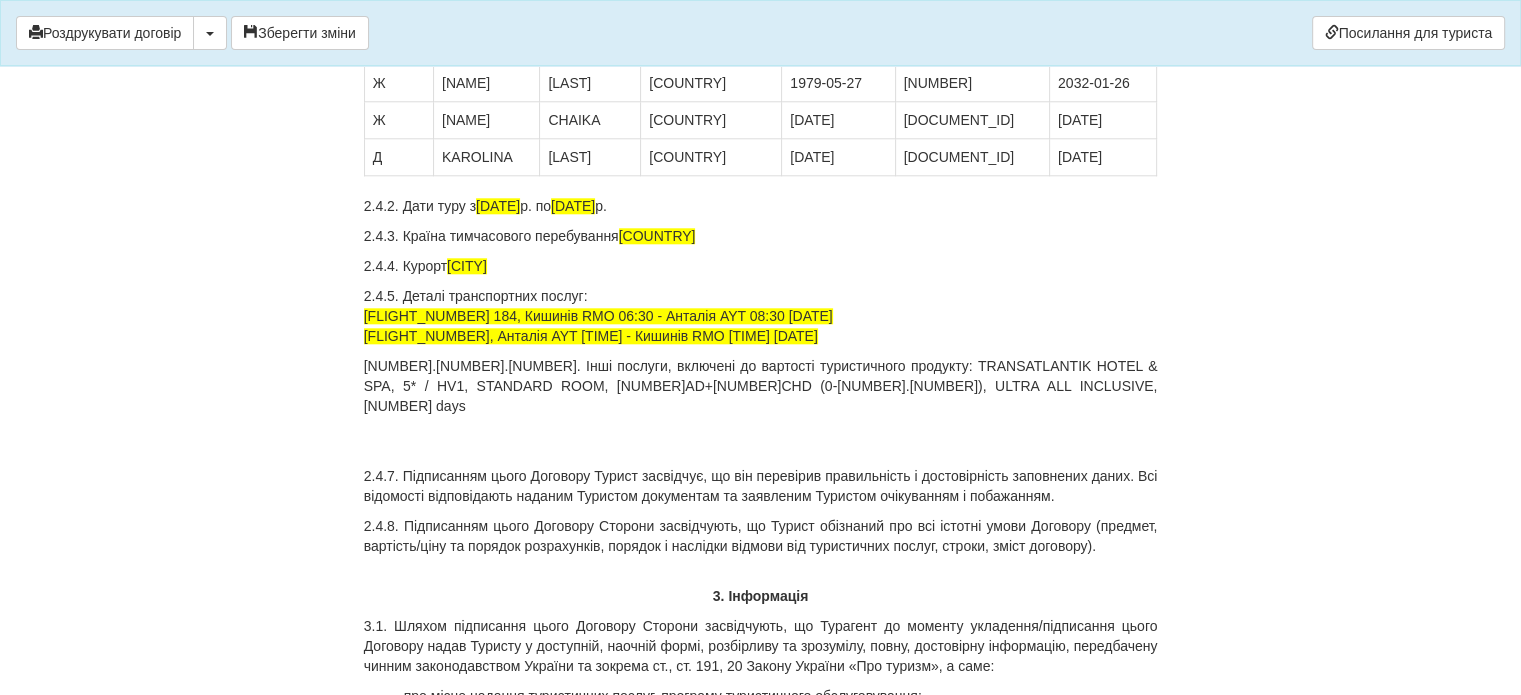 click on "2.4.7. Підписанням цього Договору Турист засвідчує, що він перевірив правильність і достовірність заповнених даних. Всі відомості відповідають наданим Туристом документам та заявленим Туристом очікуванням і побажанням." at bounding box center [761, 466] 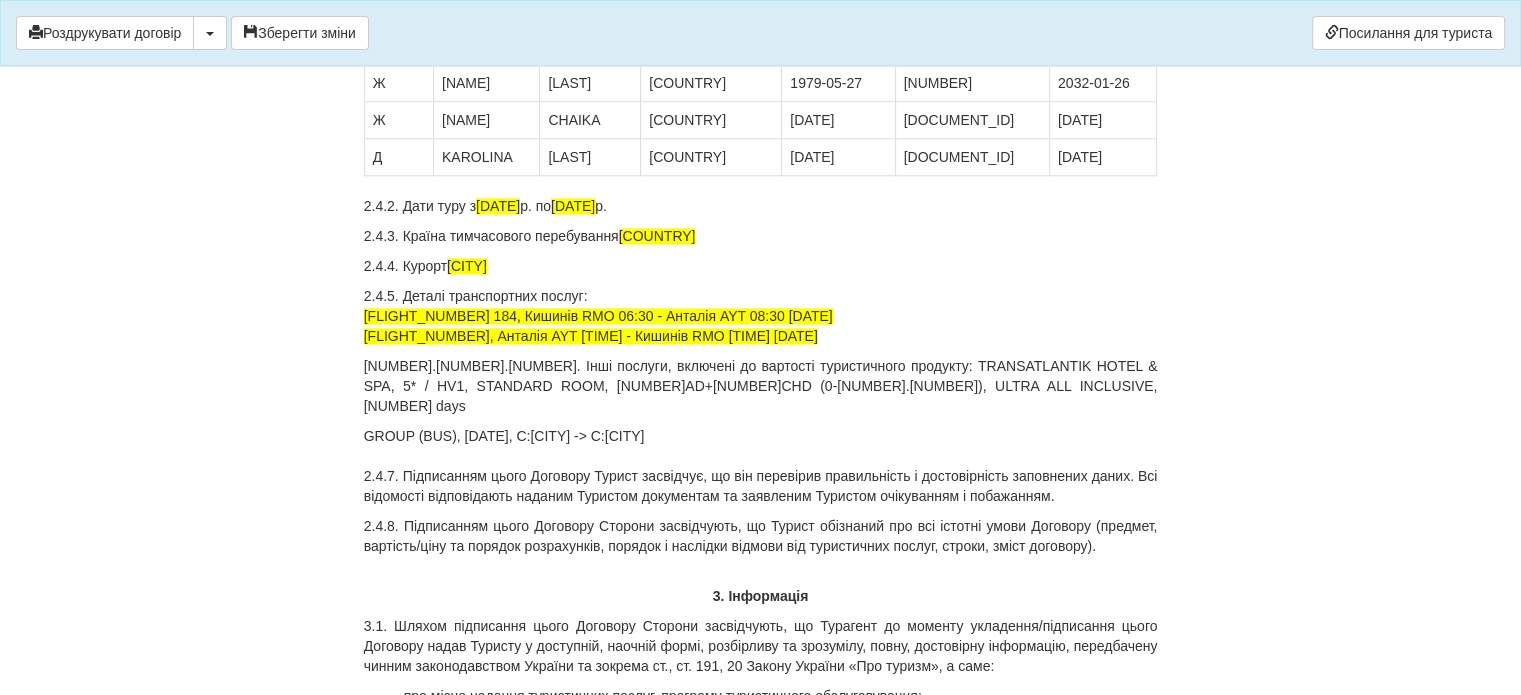 click on "GROUP (BUS), 03.08.2025, C:[CITY] -> C:[CITY] 2.4.7. Підписанням цього Договору Турист засвідчує, що він перевірив правильність і достовірність заповнених даних. Всі відомості відповідають наданим Туристом документам та заявленим Туристом очікуванням і побажанням." at bounding box center (761, 466) 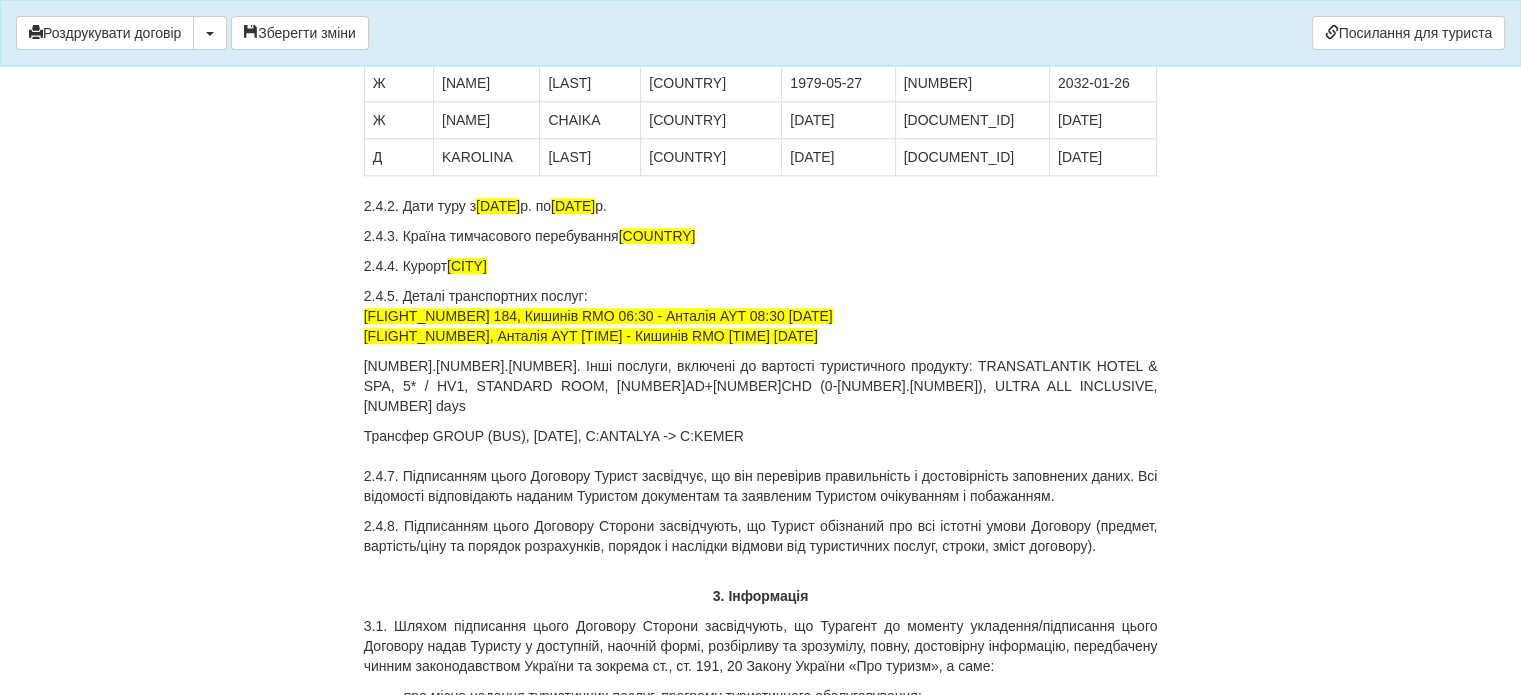 click on "[BRAND] (BUS), [DATE], C:[CITY] -> C:[CITY] 2.4.7. Підписанням цього Договору Турист засвідчує, що він перевірив правильність і достовірність заповнених даних. Всі відомості відповідають наданим Туристом документам та заявленим Туристом очікуванням і побажанням." at bounding box center [761, 466] 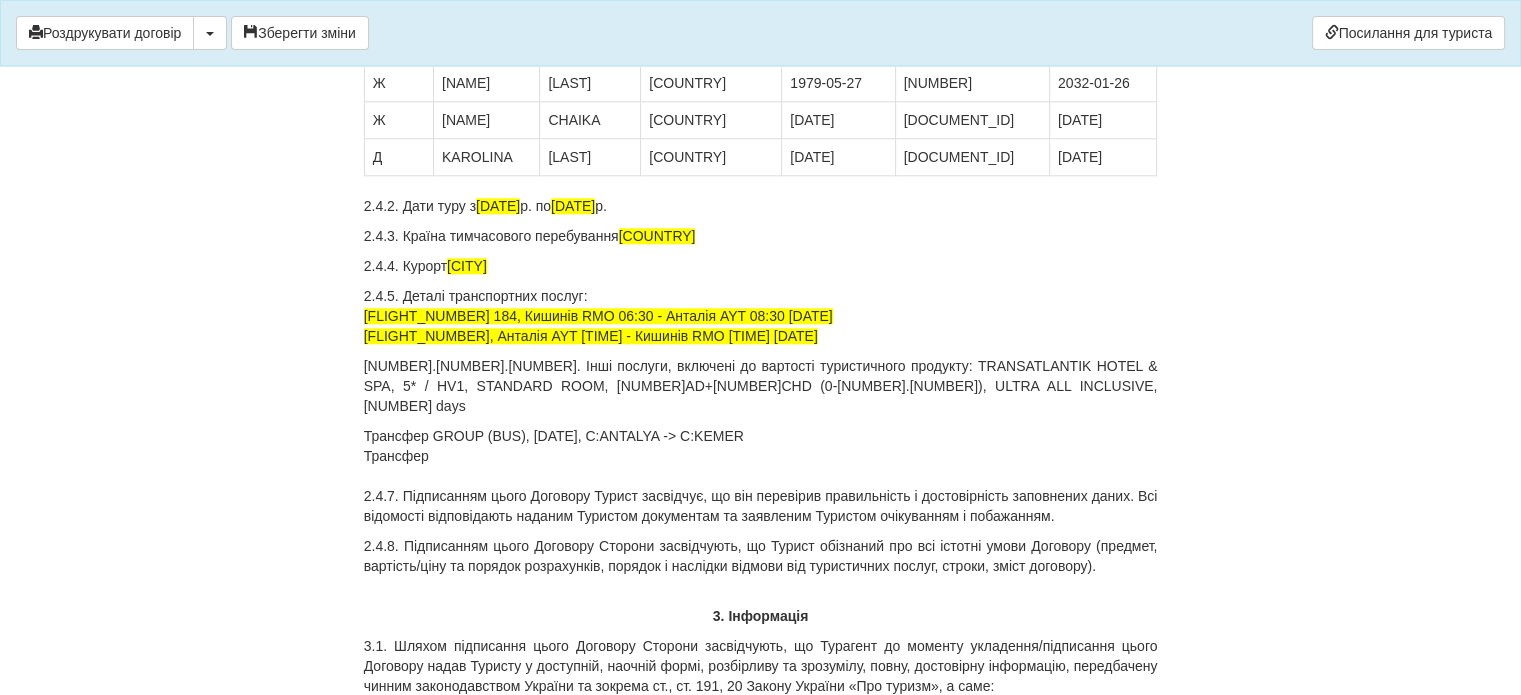 click on "Трансфер GROUP (BUS), 03.08.2025, C:[CITY] -> C:[CITY] Трансфер 2.4.7. Підписанням цього Договору Турист засвідчує, що він перевірив правильність і достовірність заповнених даних. Всі відомості відповідають наданим Туристом документам та заявленим Туристом очікуванням і побажанням." at bounding box center [761, 476] 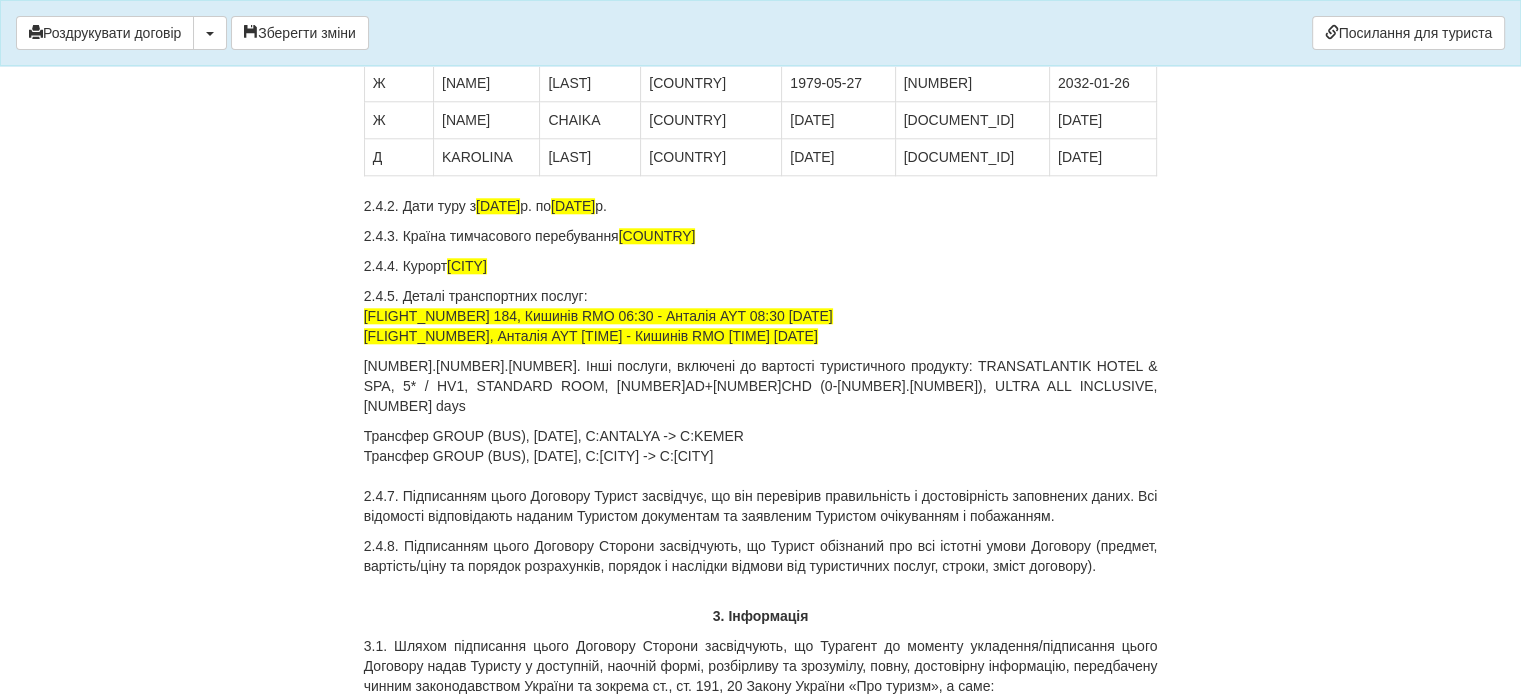 click on "Трансфер Т GROUP (BUS), [DATE], C:[CITY]-[CITY] Трансфер GROUP (BUS), [DATE], C:[CITY]-[CITY] [NUMBER].[NUMBER].[NUMBER] Підписанням цього Договору Турист засвідчує, що він перевірив правильність і достовірність заповнених даних. Всі відомості відповідають наданим Туристом документам та заявленим Туристом очікуванням і побажанням." at bounding box center (761, 476) 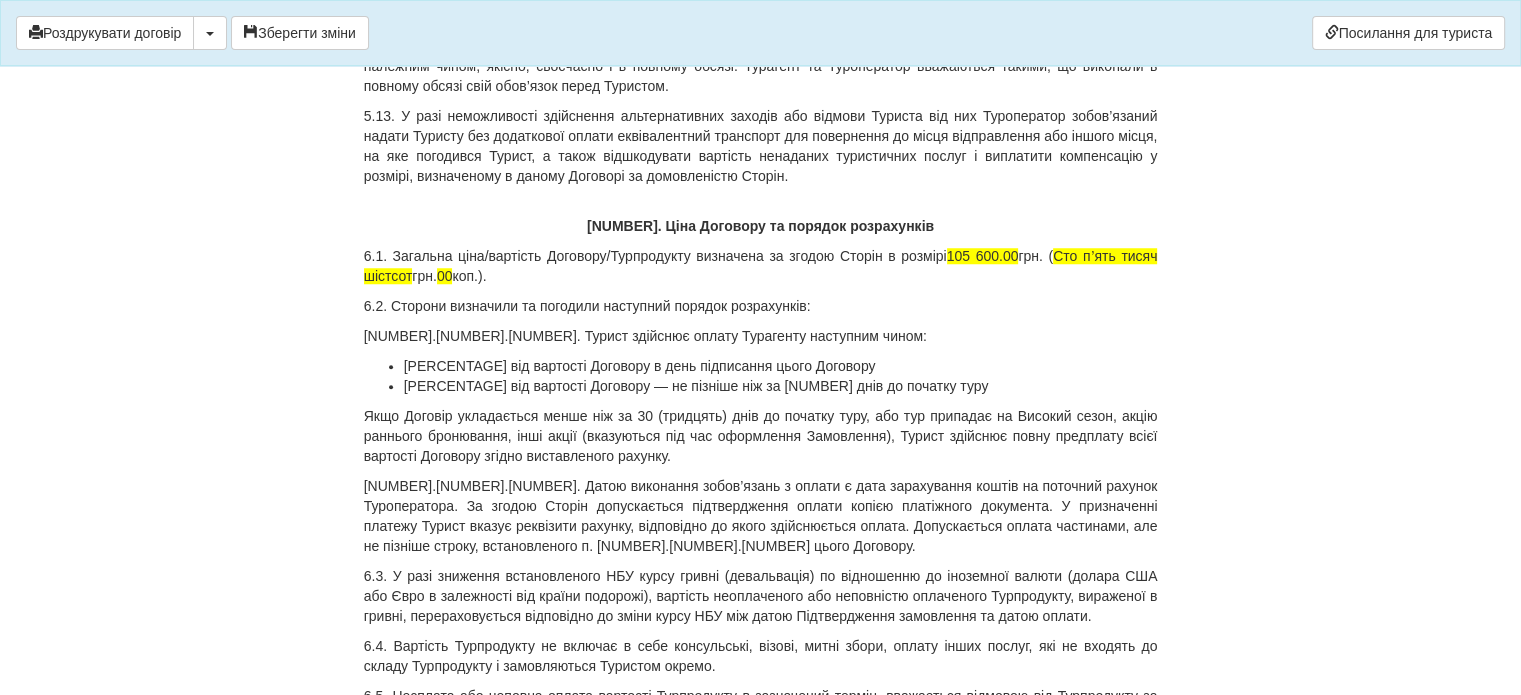 scroll, scrollTop: 9300, scrollLeft: 0, axis: vertical 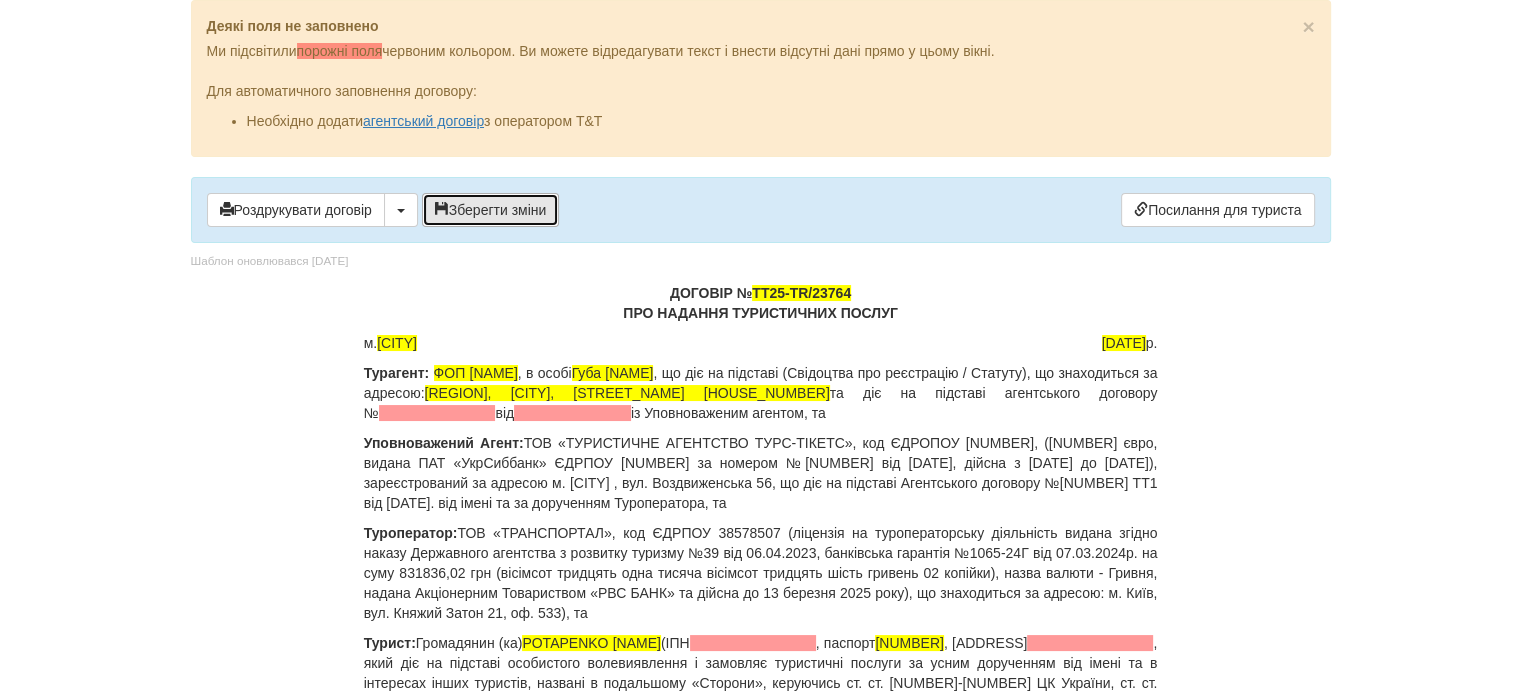 click on "Зберегти зміни" at bounding box center [491, 210] 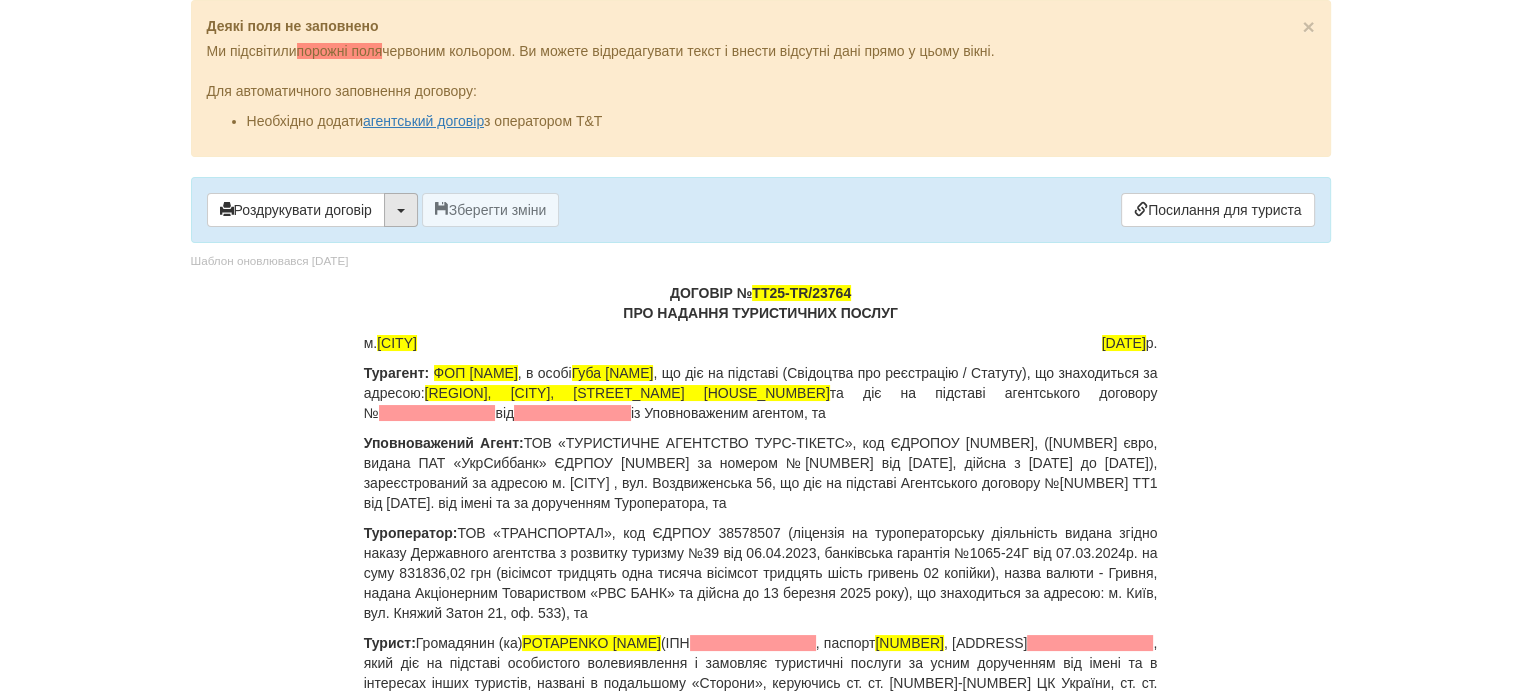 click at bounding box center [401, 210] 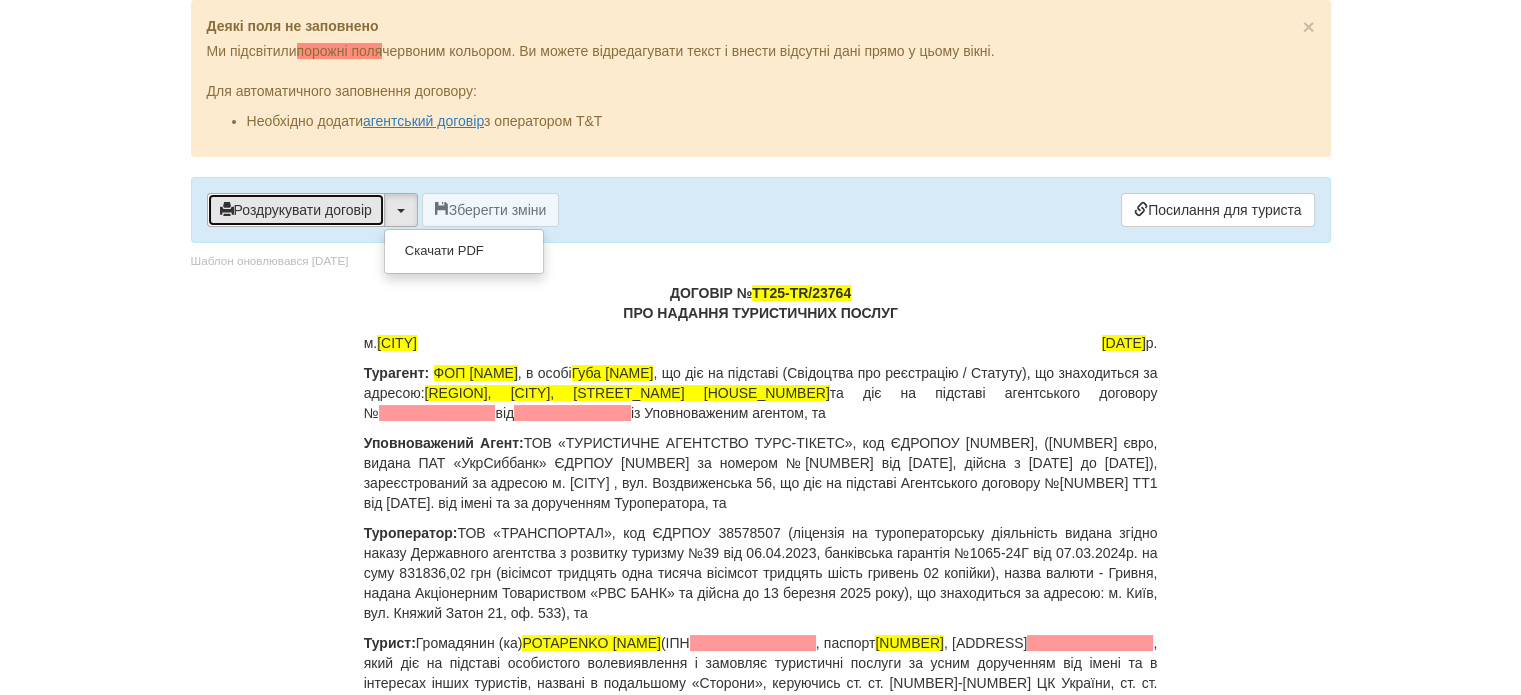 click on "Роздрукувати договір" at bounding box center [296, 210] 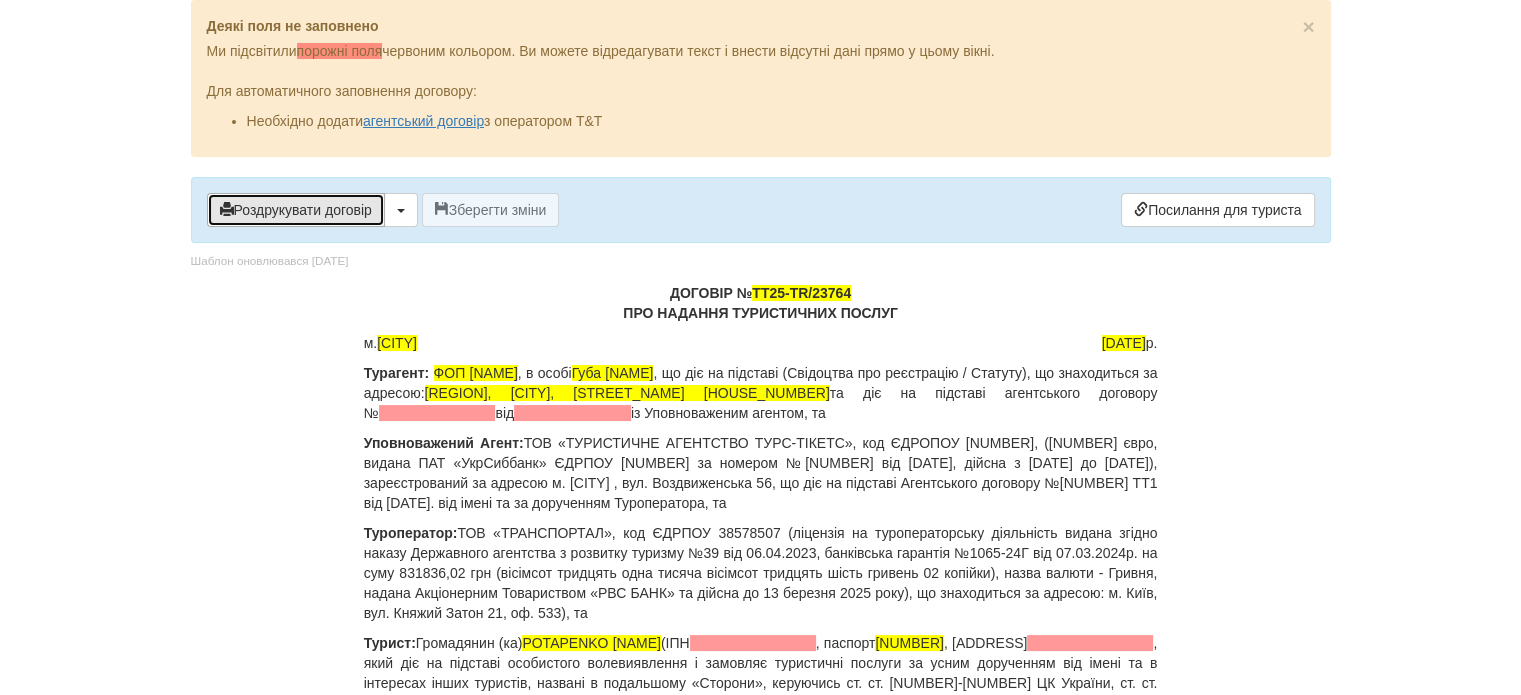 click on "Роздрукувати договір" at bounding box center (296, 210) 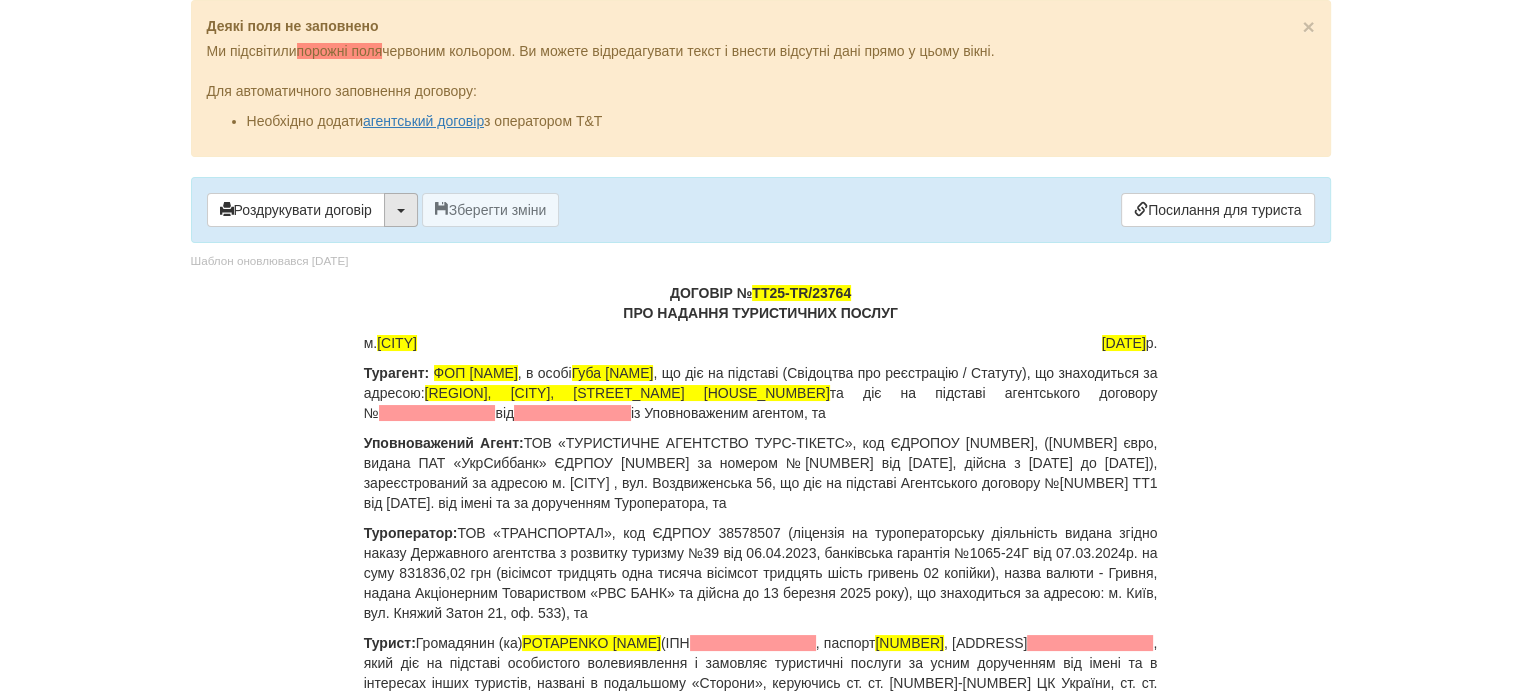 click at bounding box center (401, 211) 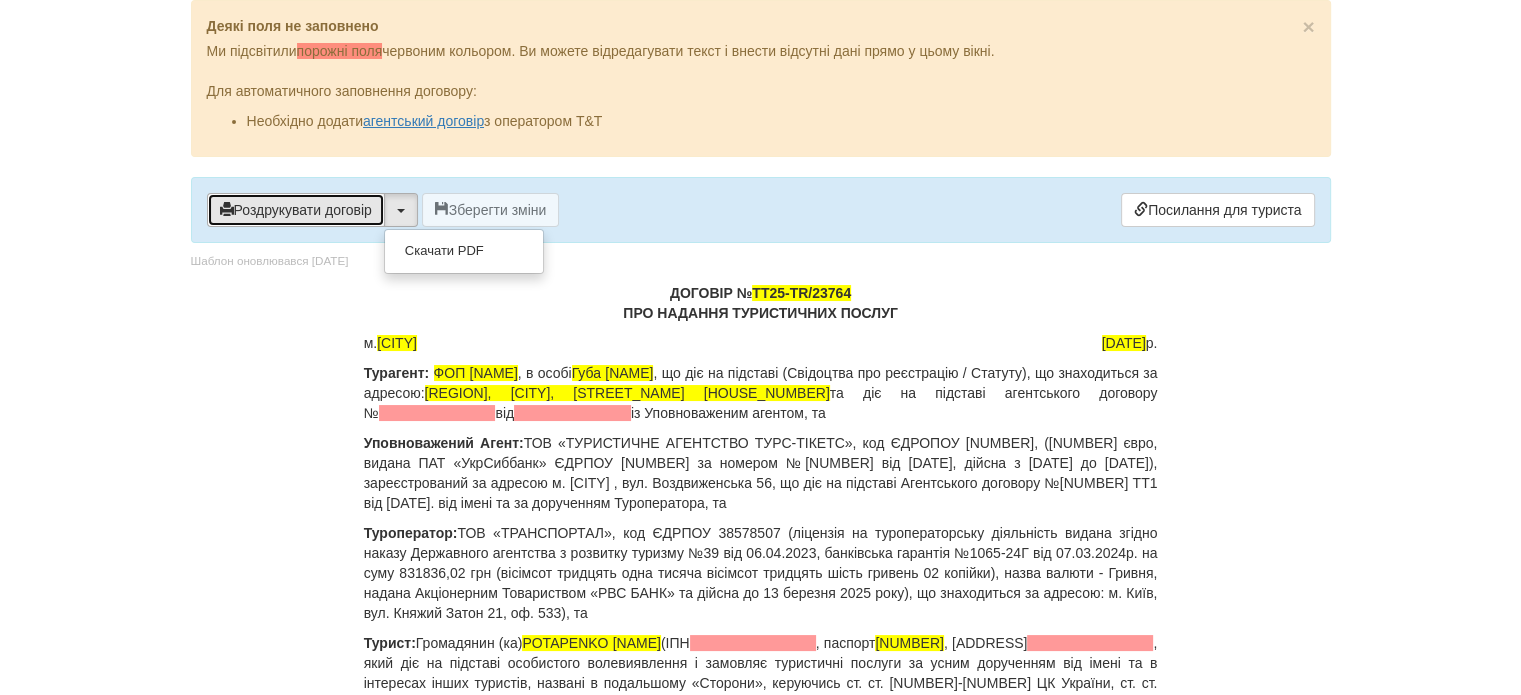 click on "Роздрукувати договір" at bounding box center (296, 210) 